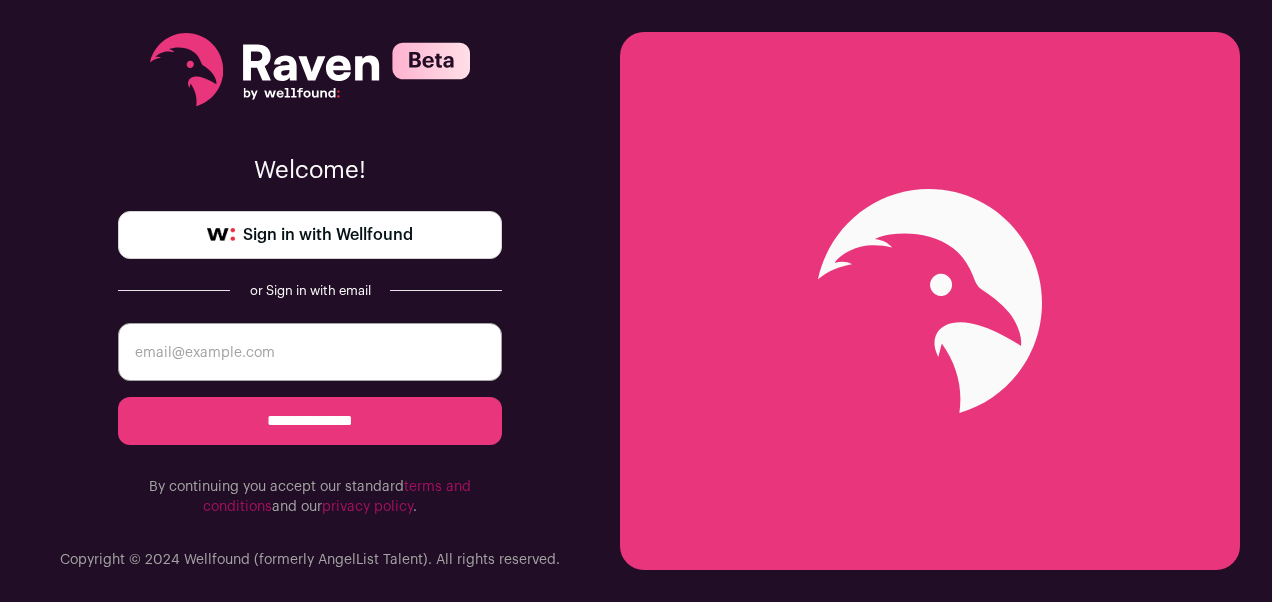 scroll, scrollTop: 0, scrollLeft: 0, axis: both 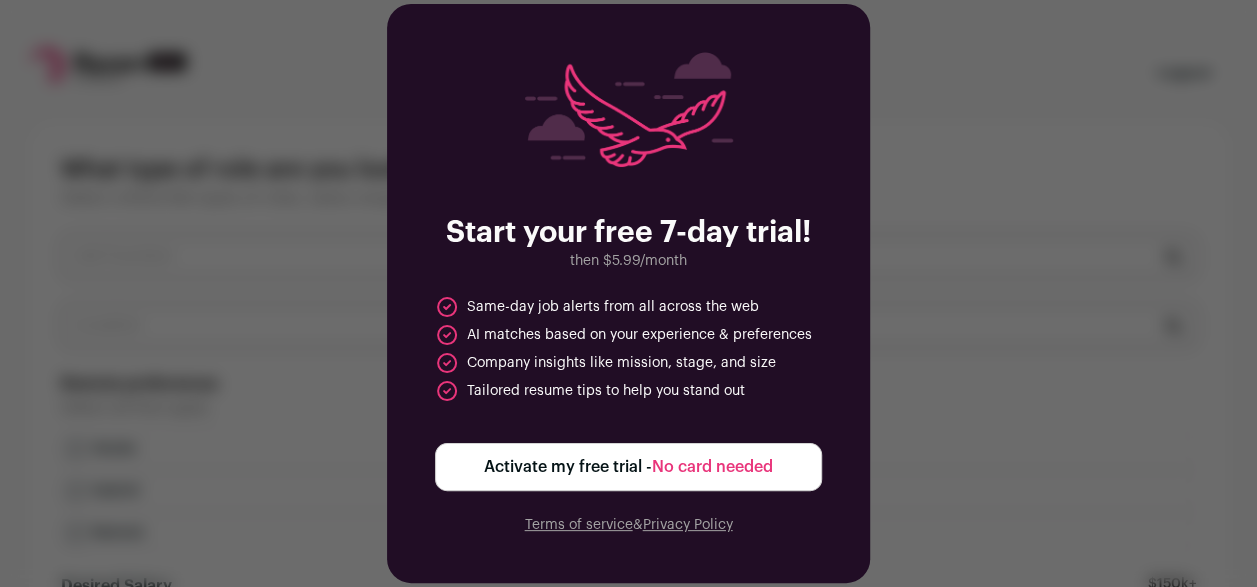 click on "Activate my free trial -
No card needed" at bounding box center [628, 467] 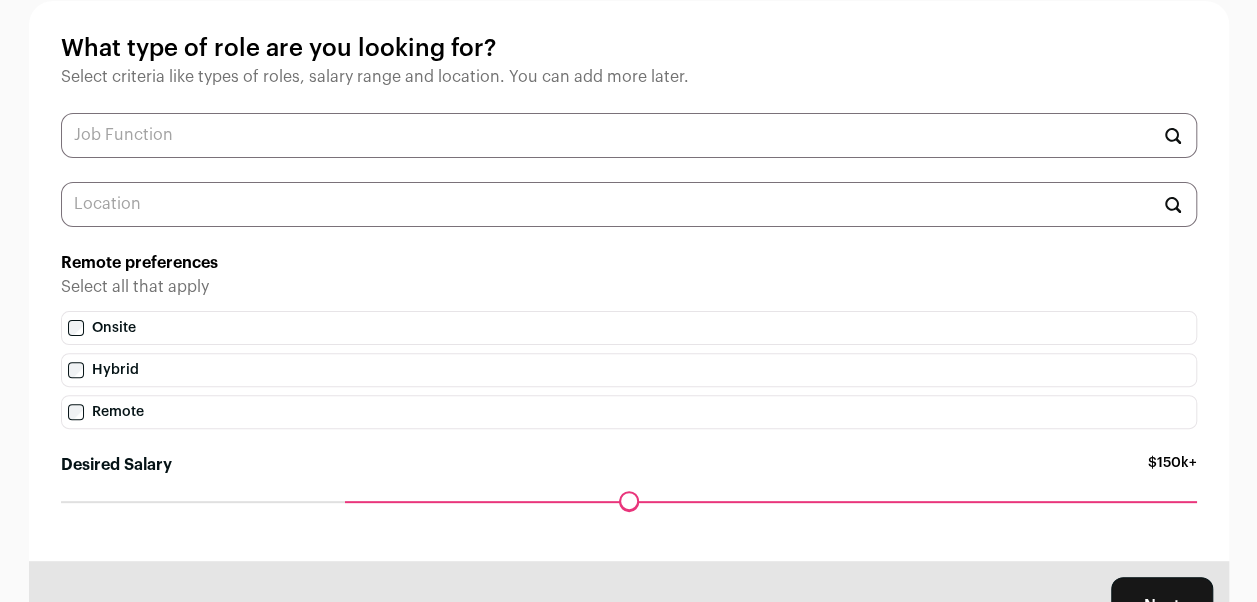 scroll, scrollTop: 117, scrollLeft: 0, axis: vertical 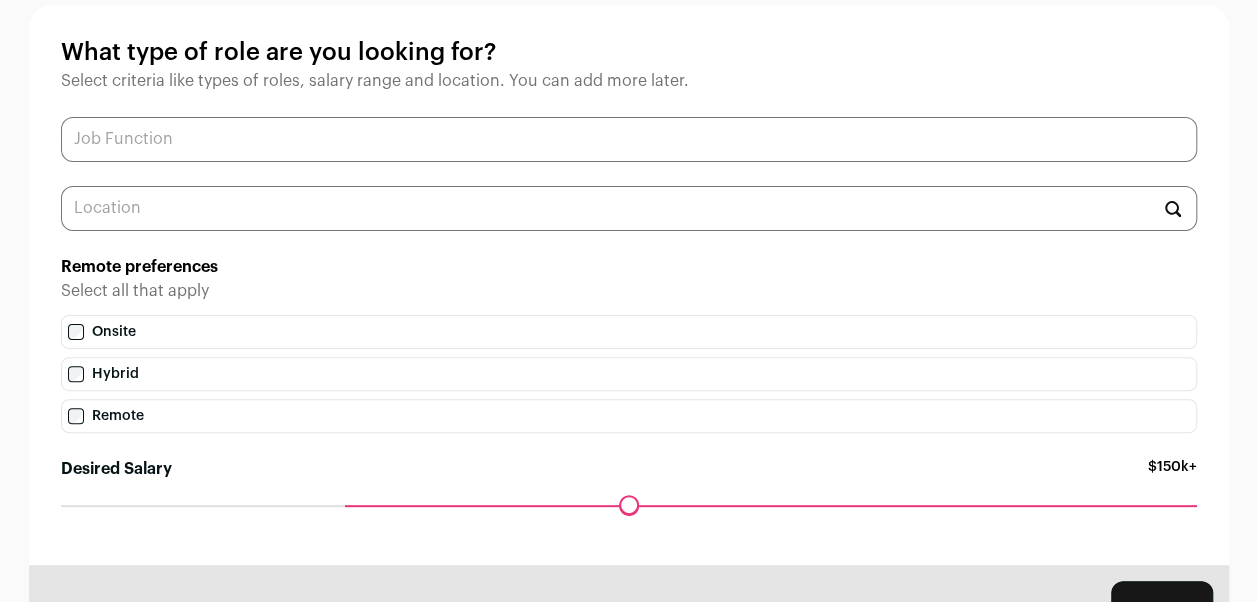 click at bounding box center (629, 139) 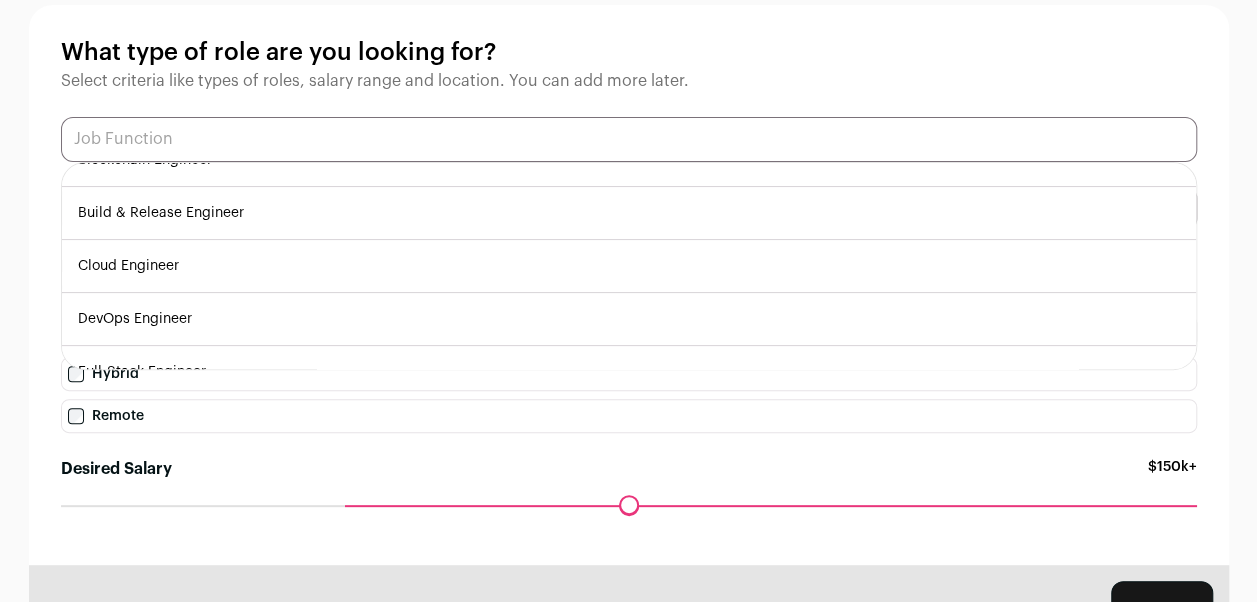 scroll, scrollTop: 583, scrollLeft: 0, axis: vertical 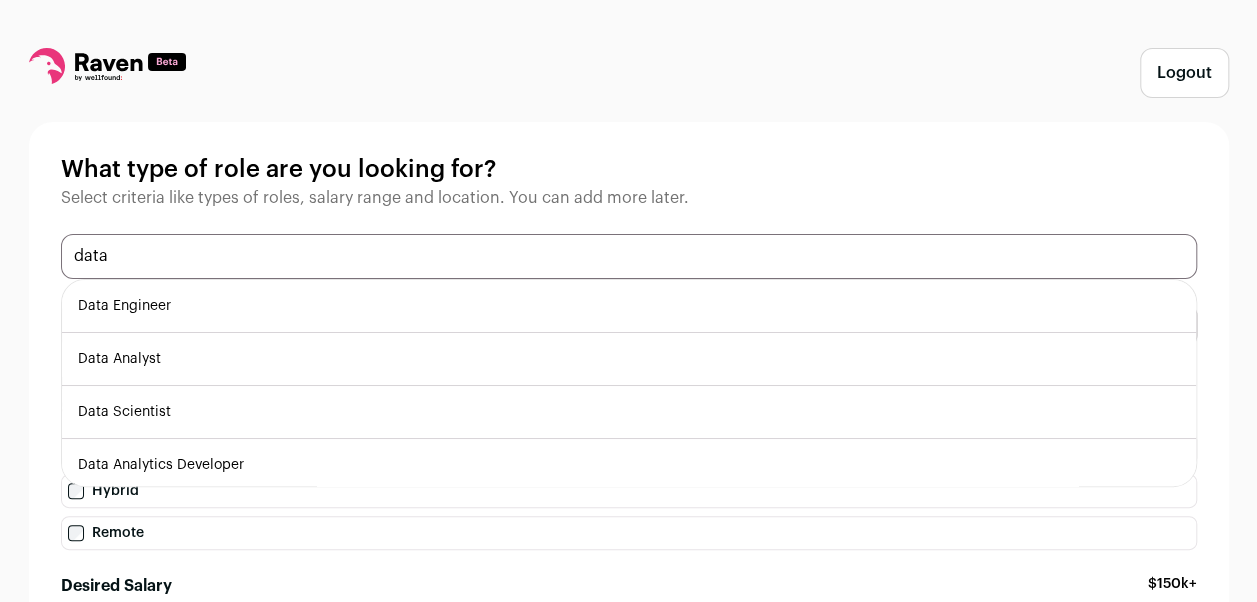 type on "data" 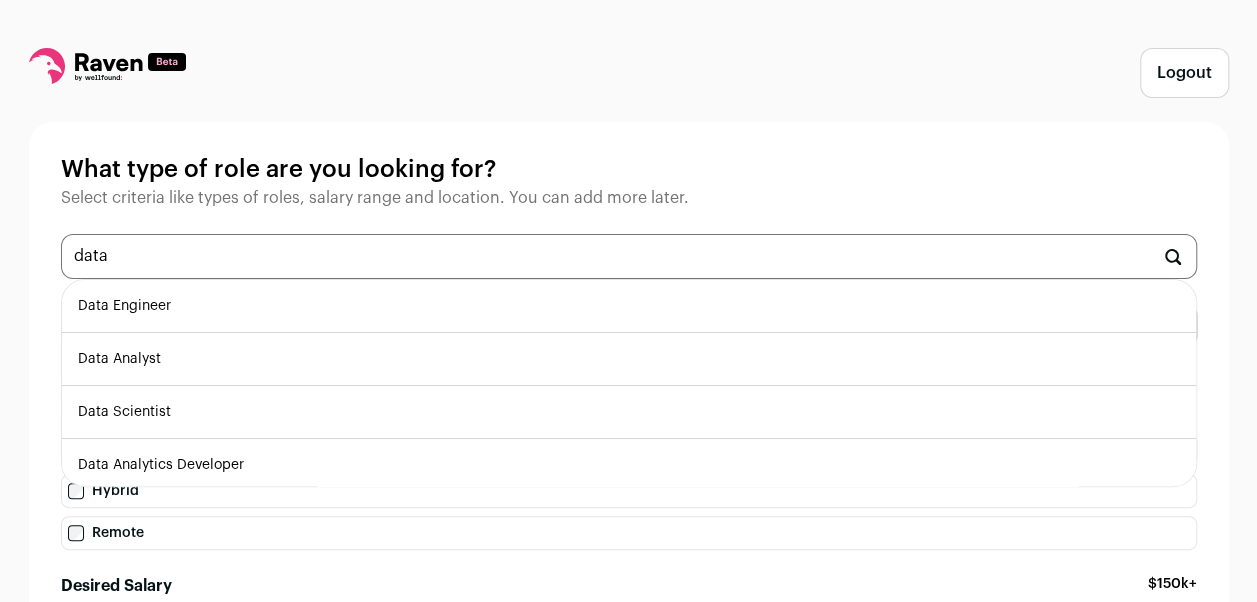click on "Data Analyst" at bounding box center (629, 359) 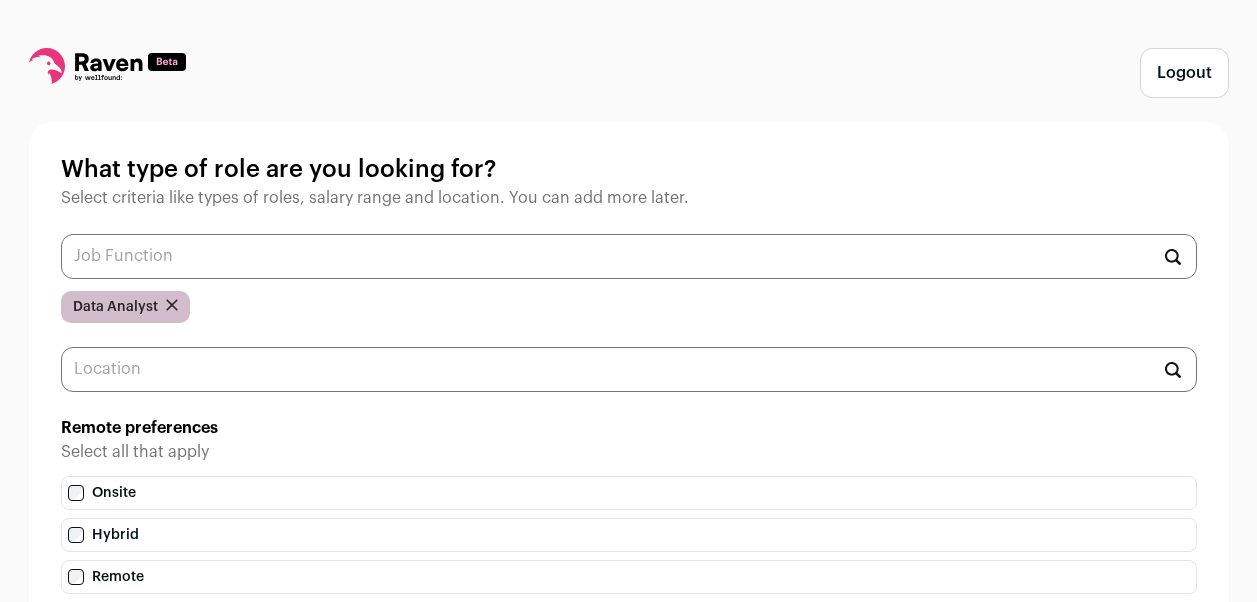 scroll, scrollTop: 0, scrollLeft: 0, axis: both 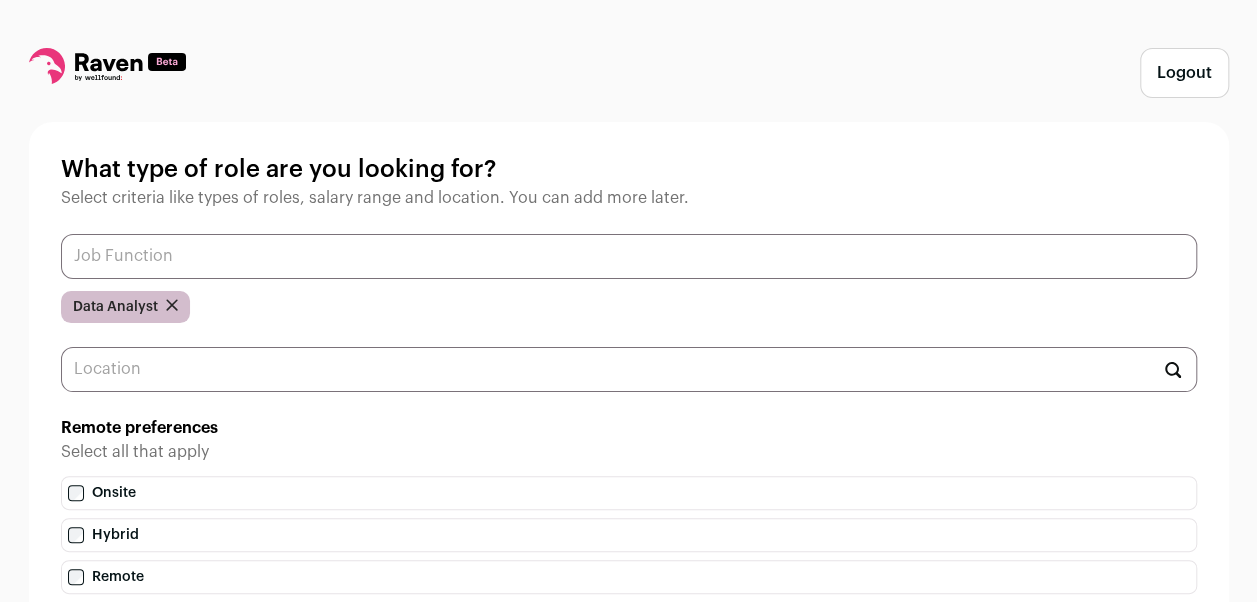click at bounding box center (629, 256) 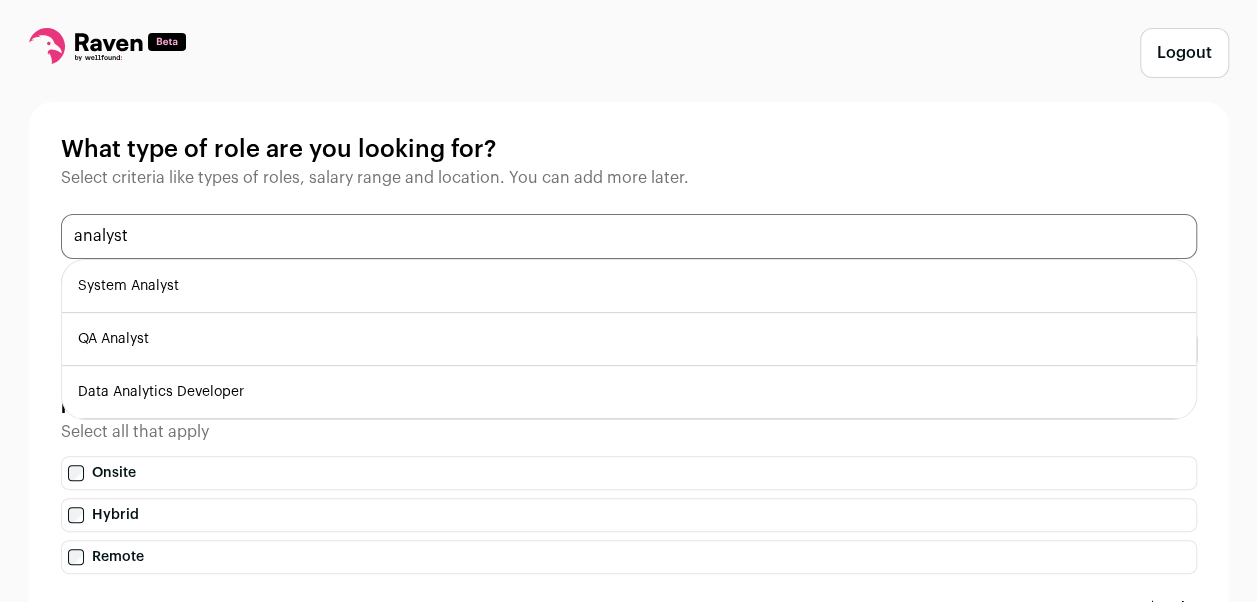 scroll, scrollTop: 21, scrollLeft: 0, axis: vertical 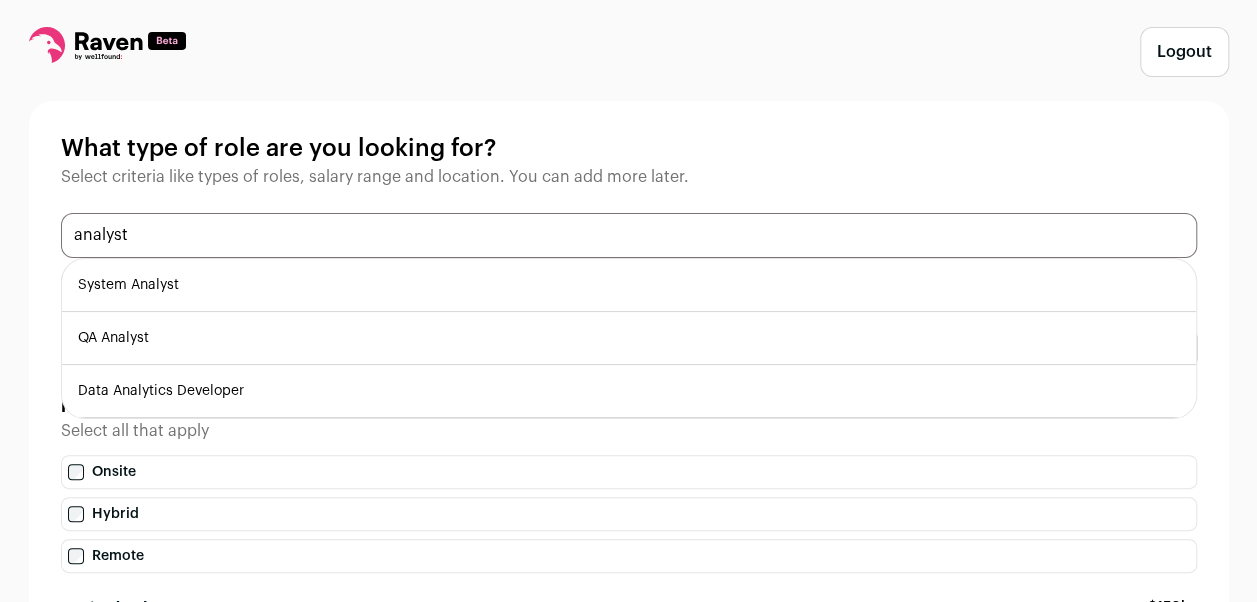 drag, startPoint x: 152, startPoint y: 236, endPoint x: 22, endPoint y: 218, distance: 131.24023 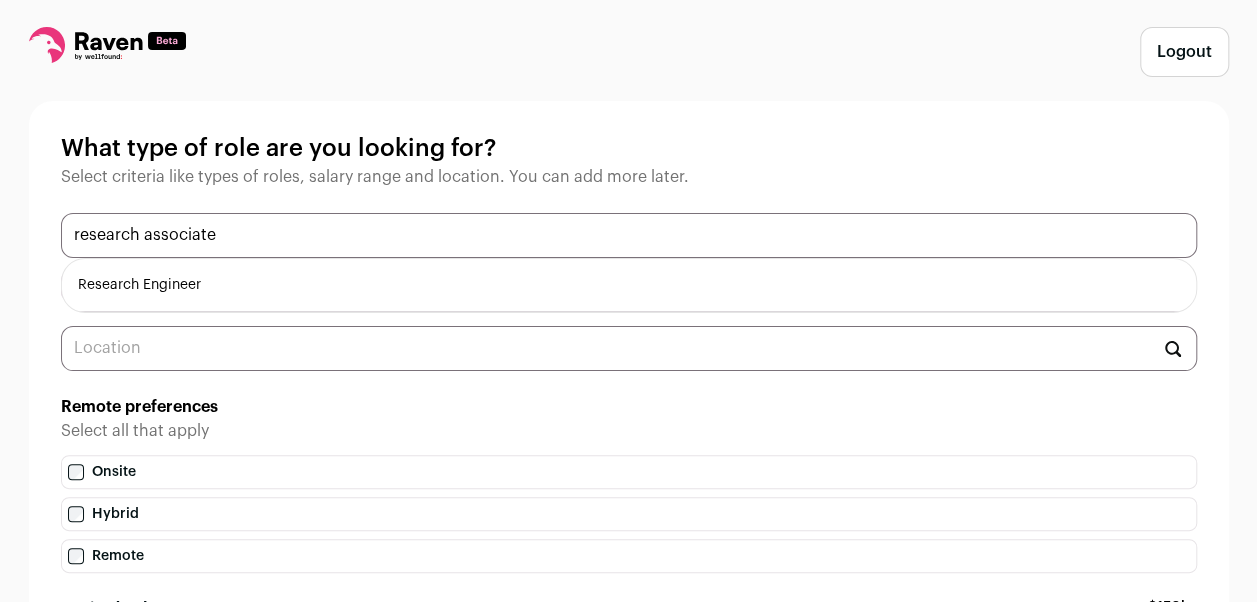 type on "research associate" 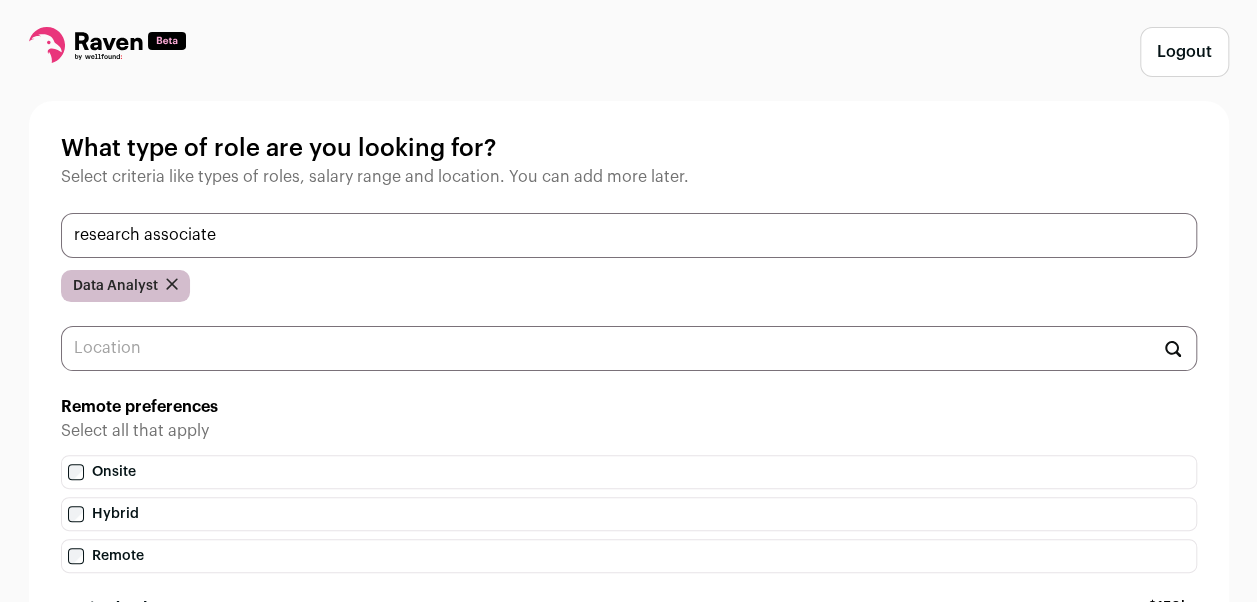drag, startPoint x: 254, startPoint y: 232, endPoint x: 13, endPoint y: 181, distance: 246.33717 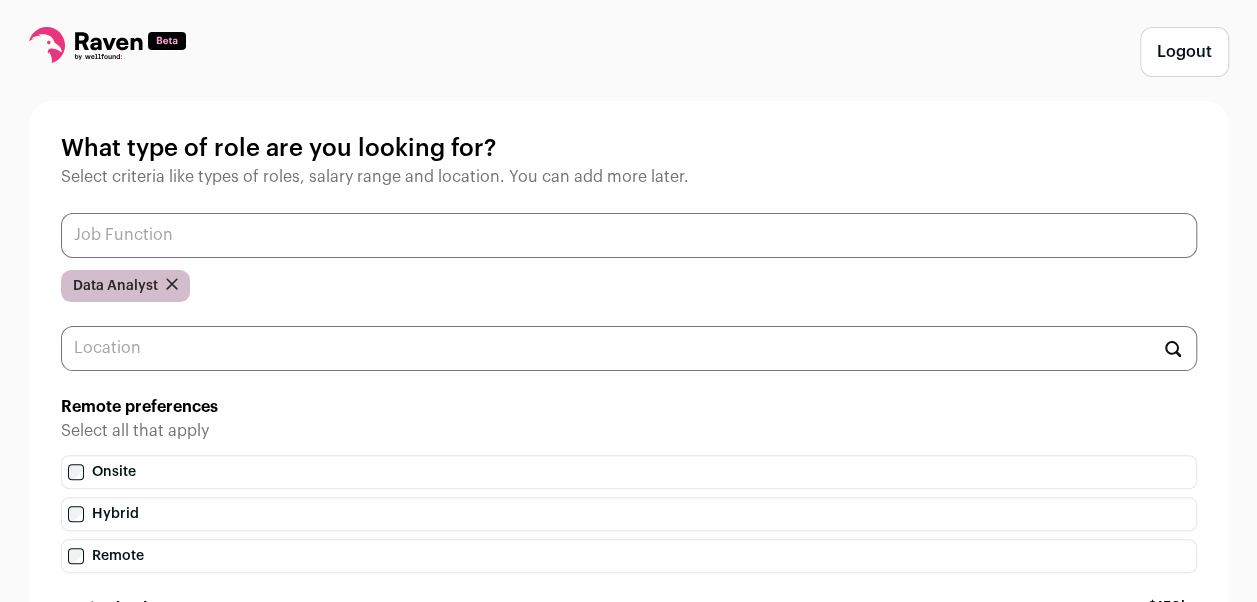 type 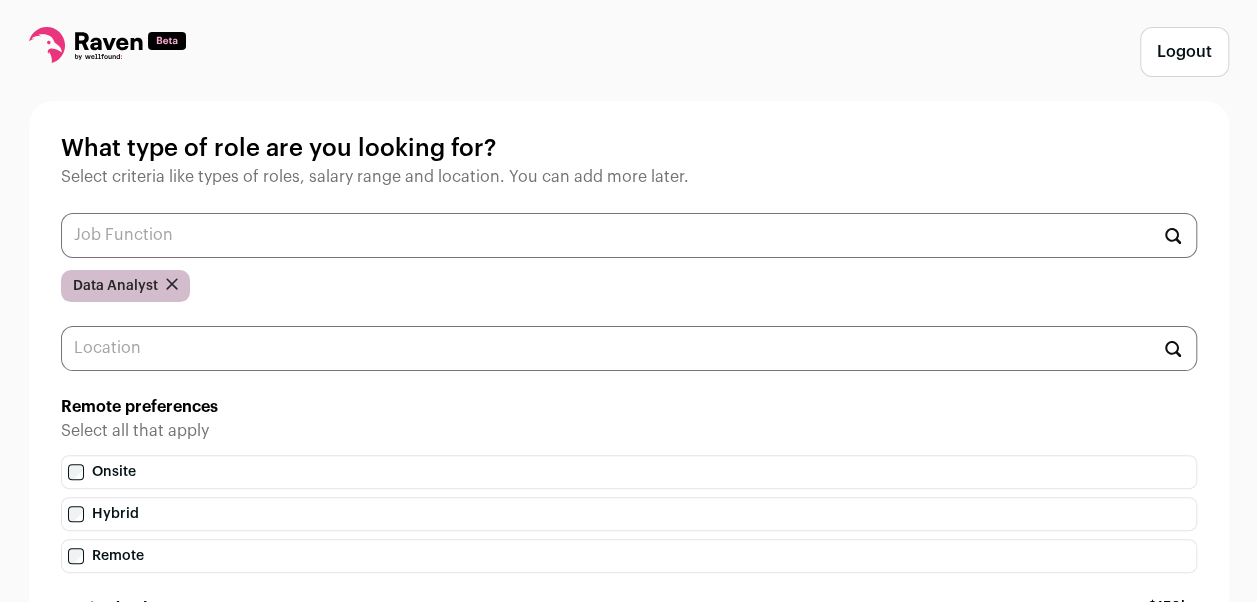 click on "What type of role are you looking for?" at bounding box center [629, 149] 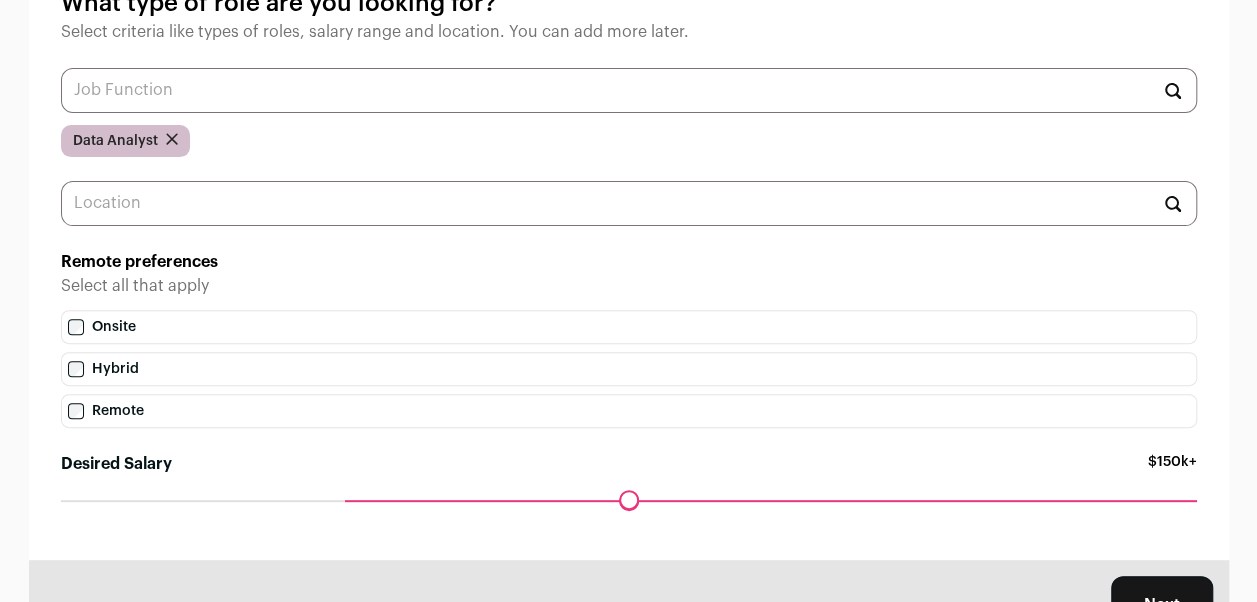 scroll, scrollTop: 167, scrollLeft: 0, axis: vertical 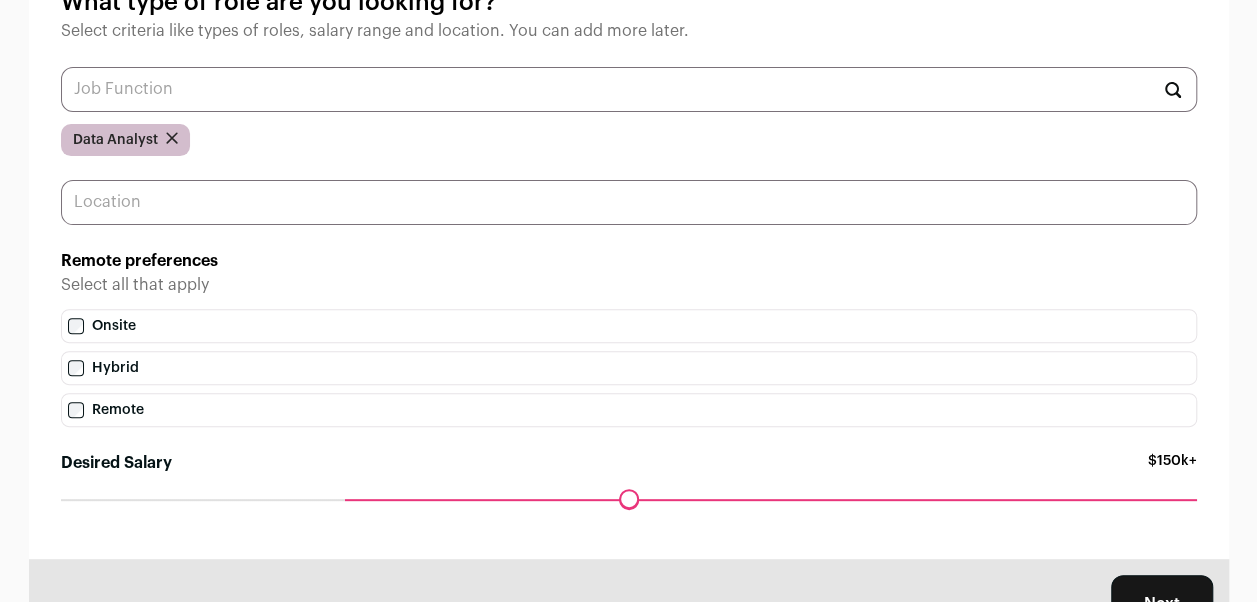 click at bounding box center (629, 202) 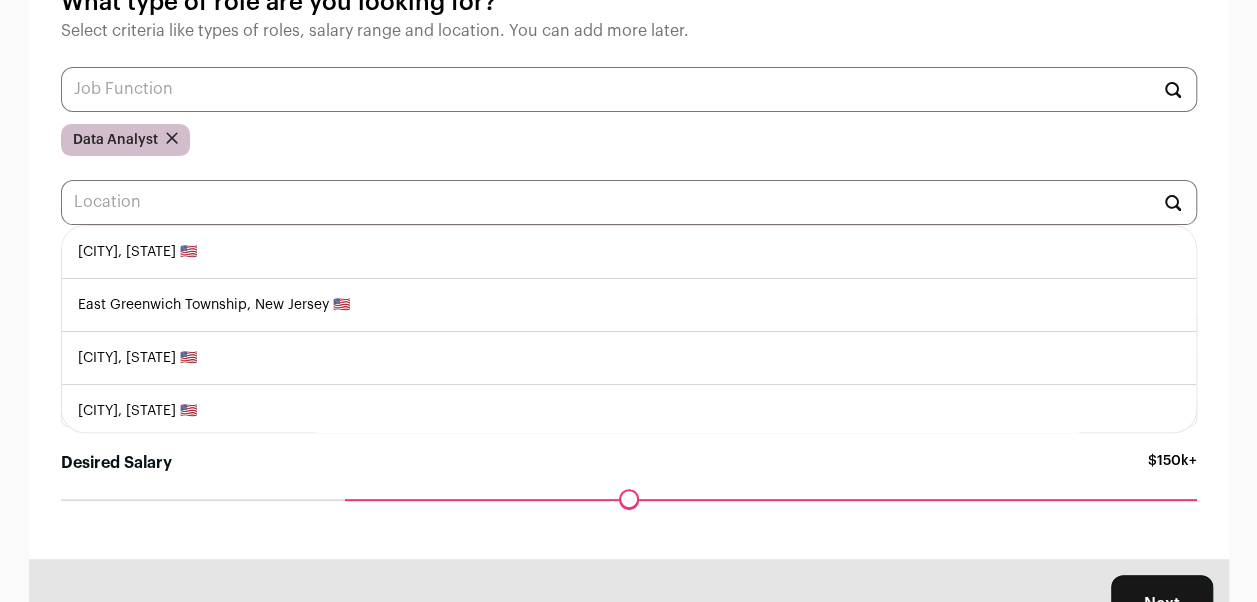 click on "Data Analyst" at bounding box center [629, 140] 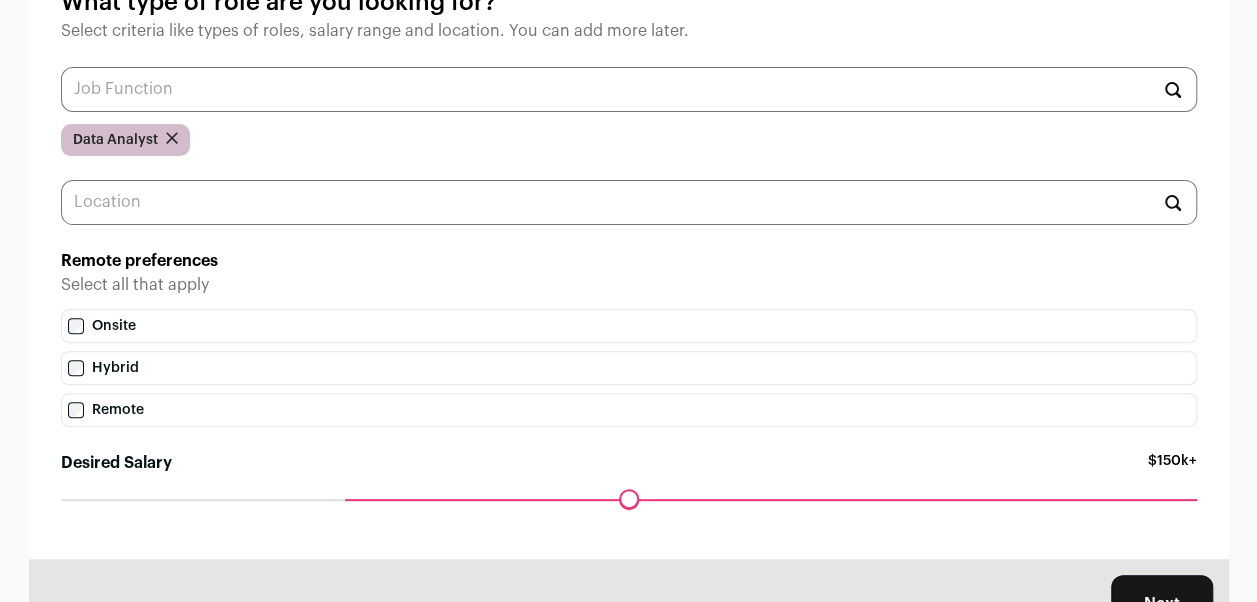 scroll, scrollTop: 262, scrollLeft: 0, axis: vertical 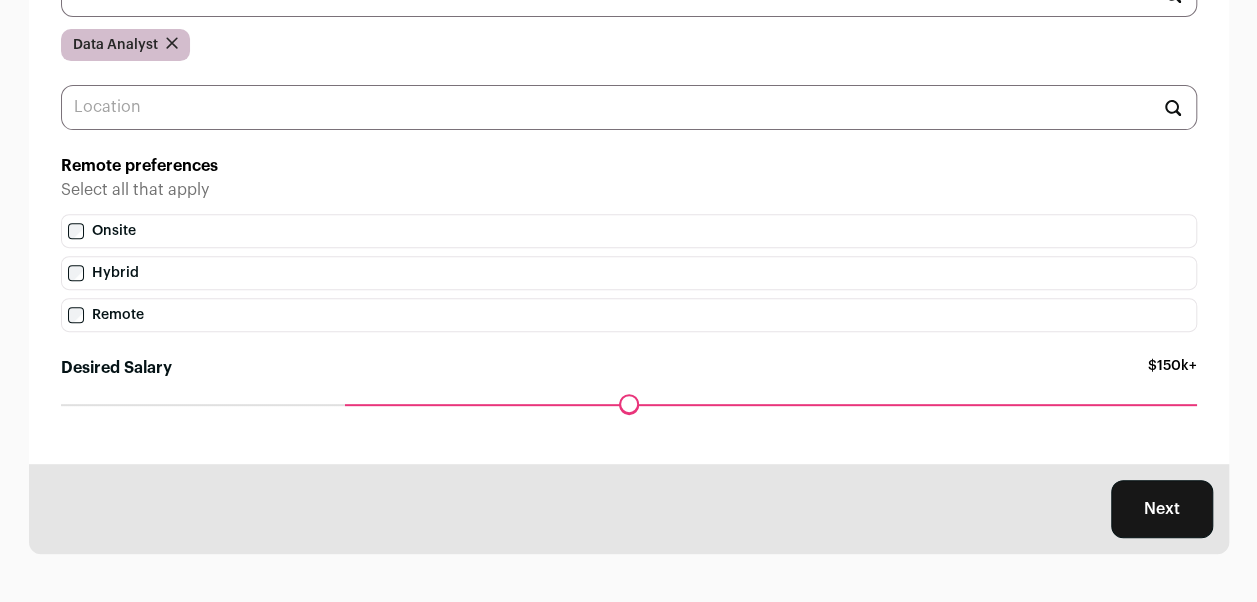drag, startPoint x: 1195, startPoint y: 502, endPoint x: 1211, endPoint y: 500, distance: 16.124516 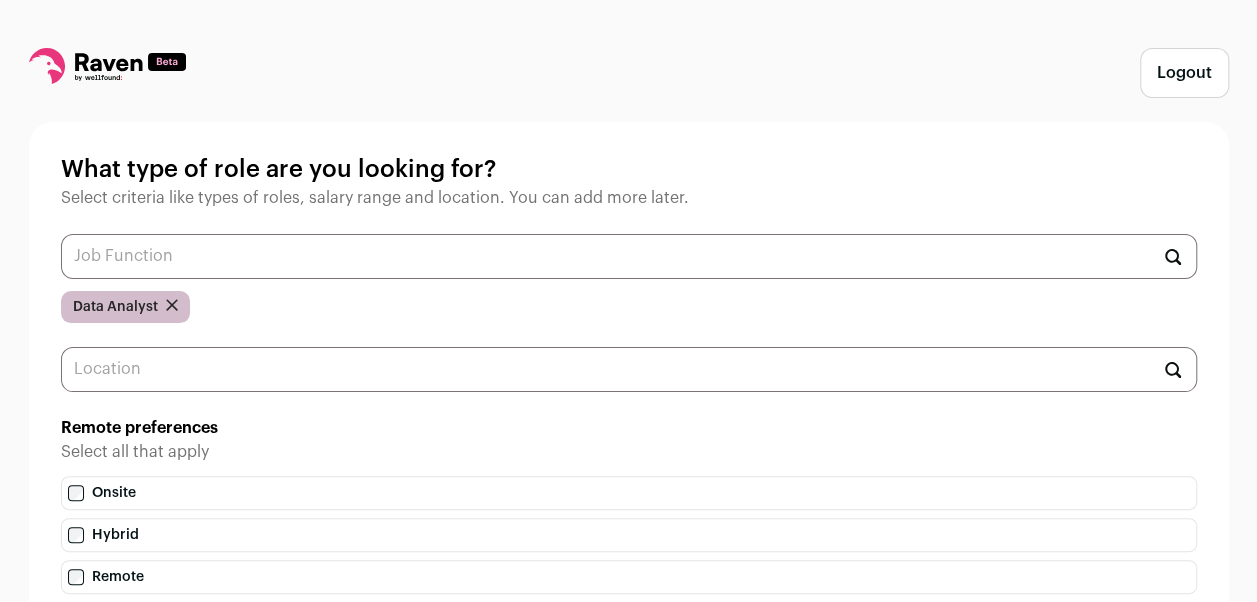 scroll, scrollTop: 262, scrollLeft: 0, axis: vertical 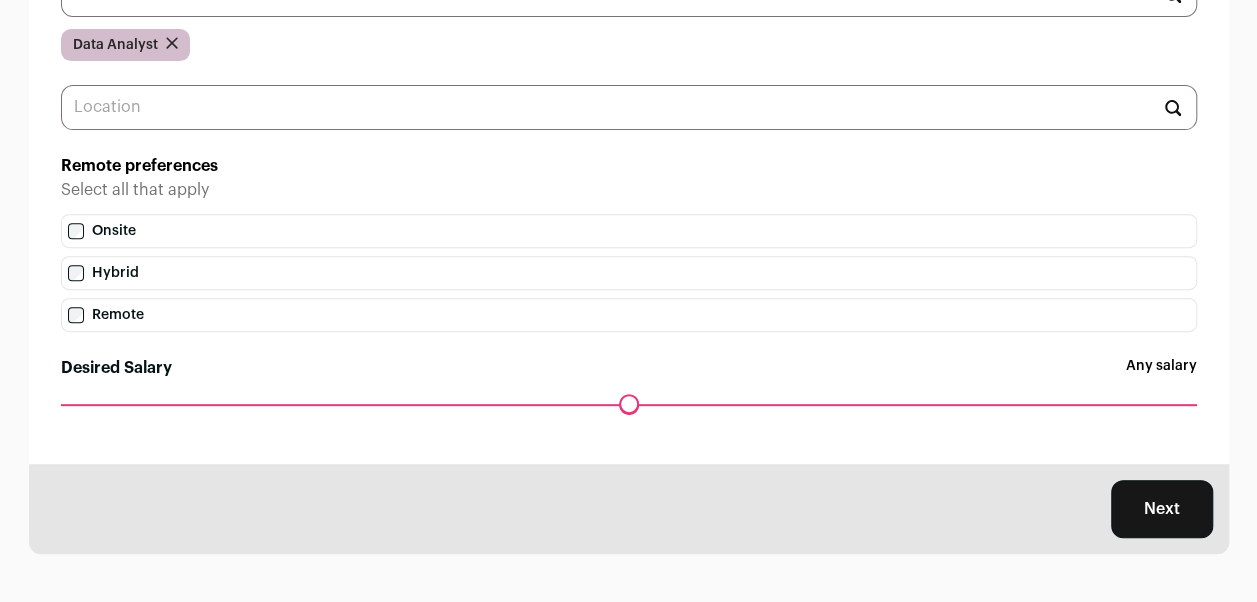 drag, startPoint x: 356, startPoint y: 408, endPoint x: 58, endPoint y: 392, distance: 298.42923 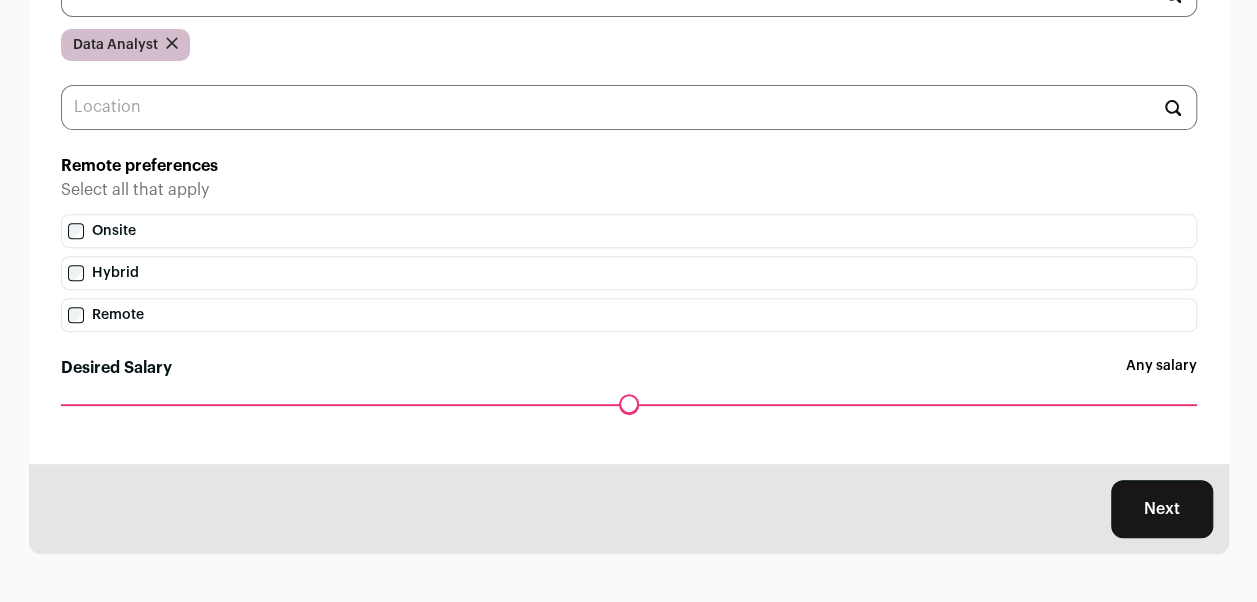 click on "Desired Salary" at bounding box center [629, 404] 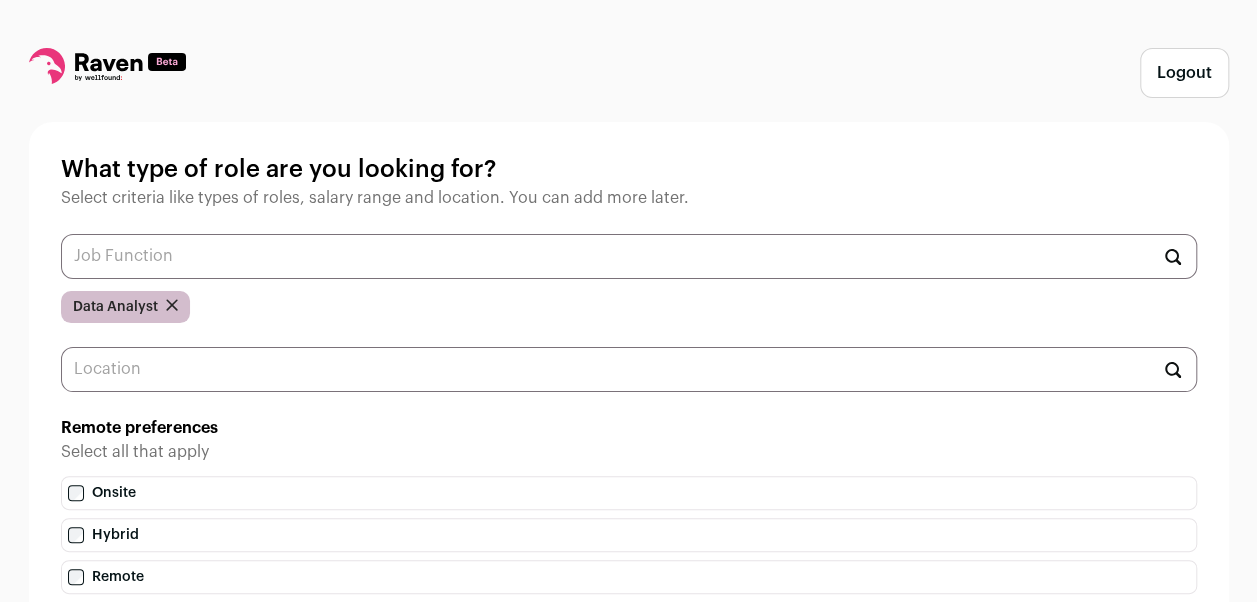 scroll, scrollTop: 262, scrollLeft: 0, axis: vertical 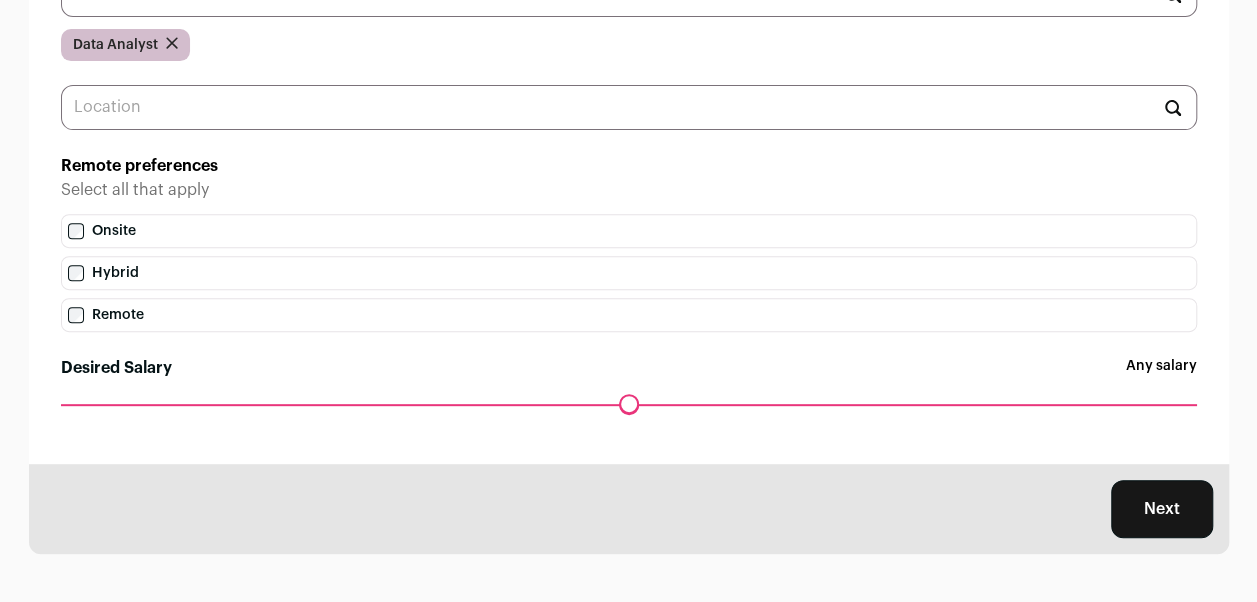 click on "Next" at bounding box center [1162, 509] 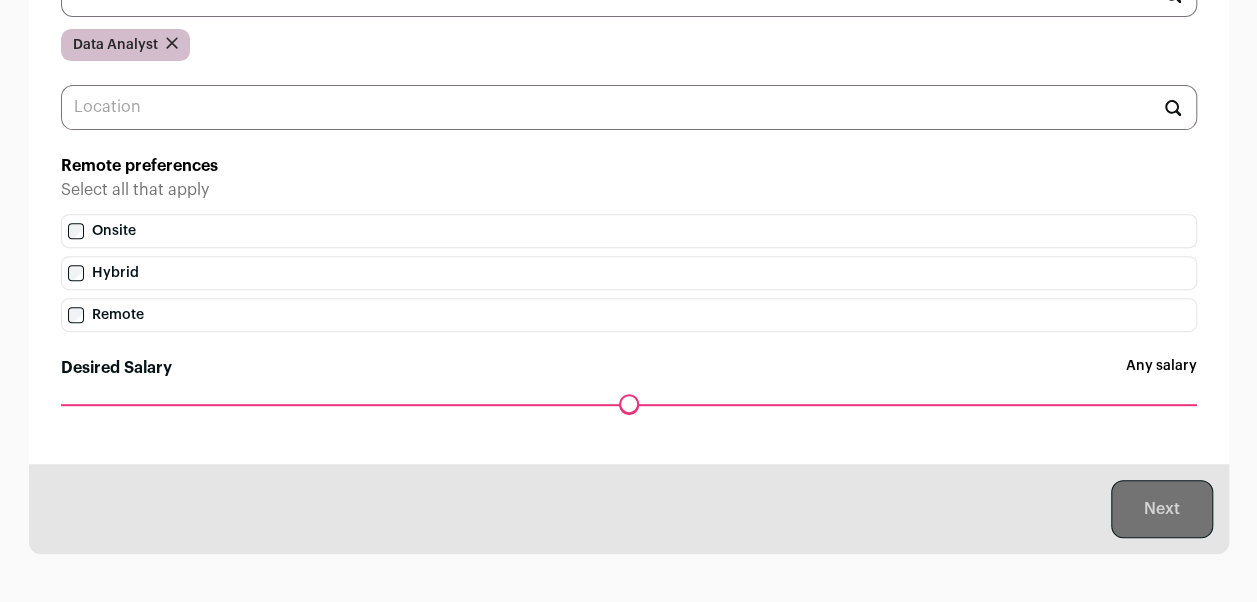 click on "Next" at bounding box center [629, 509] 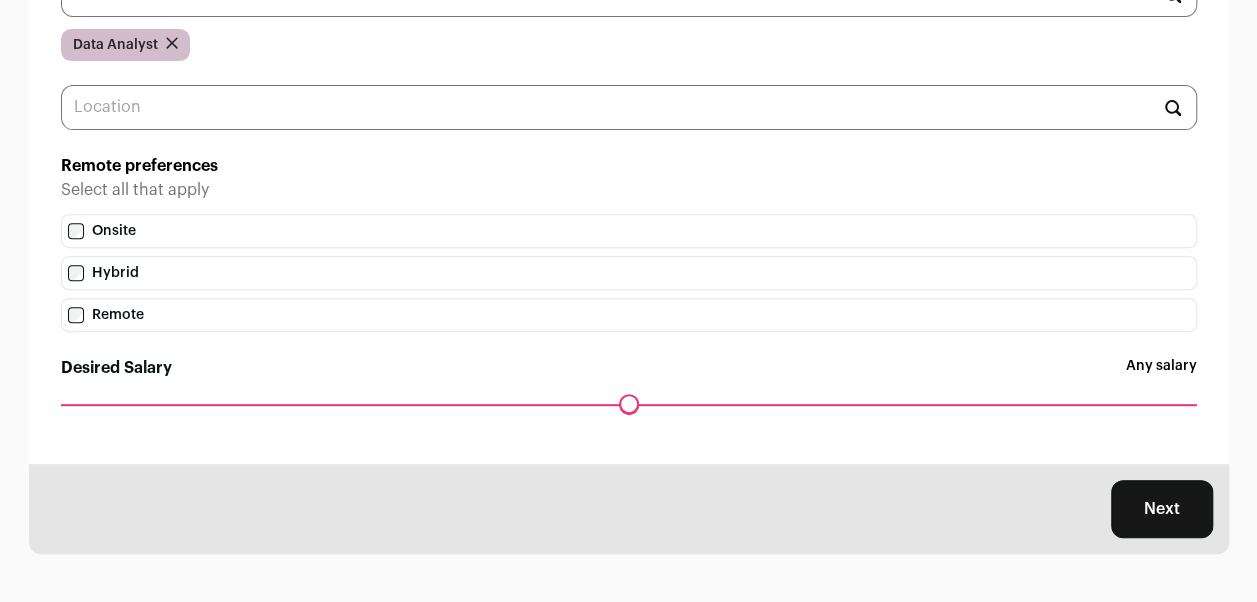 click on "Next" at bounding box center (1162, 509) 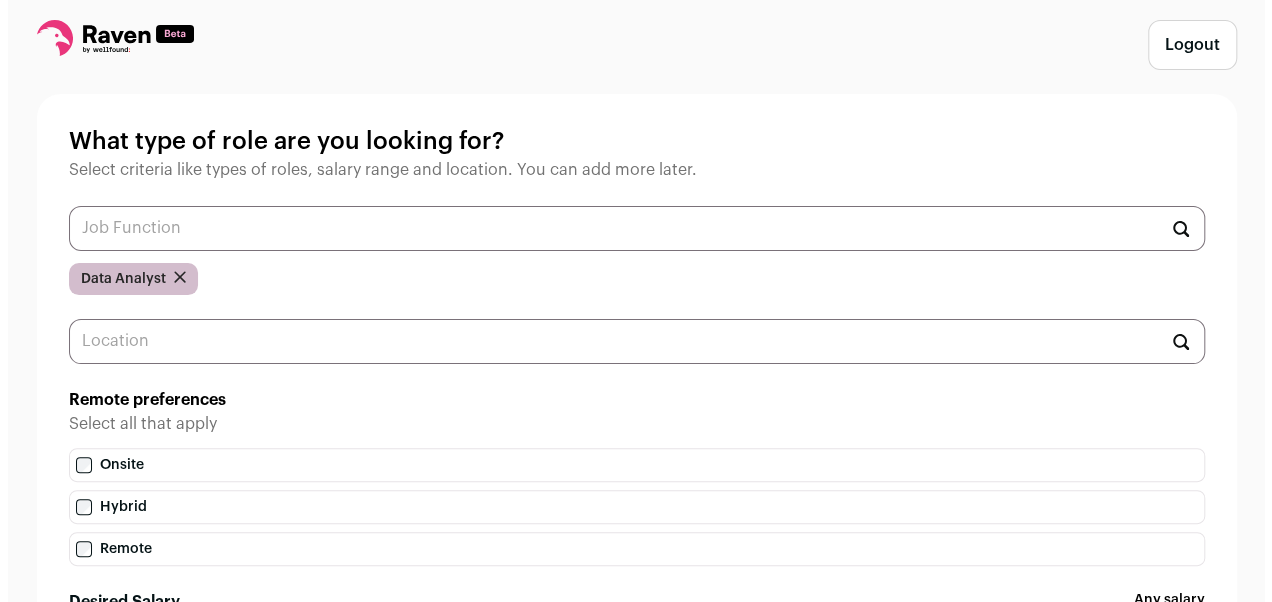 scroll, scrollTop: 0, scrollLeft: 0, axis: both 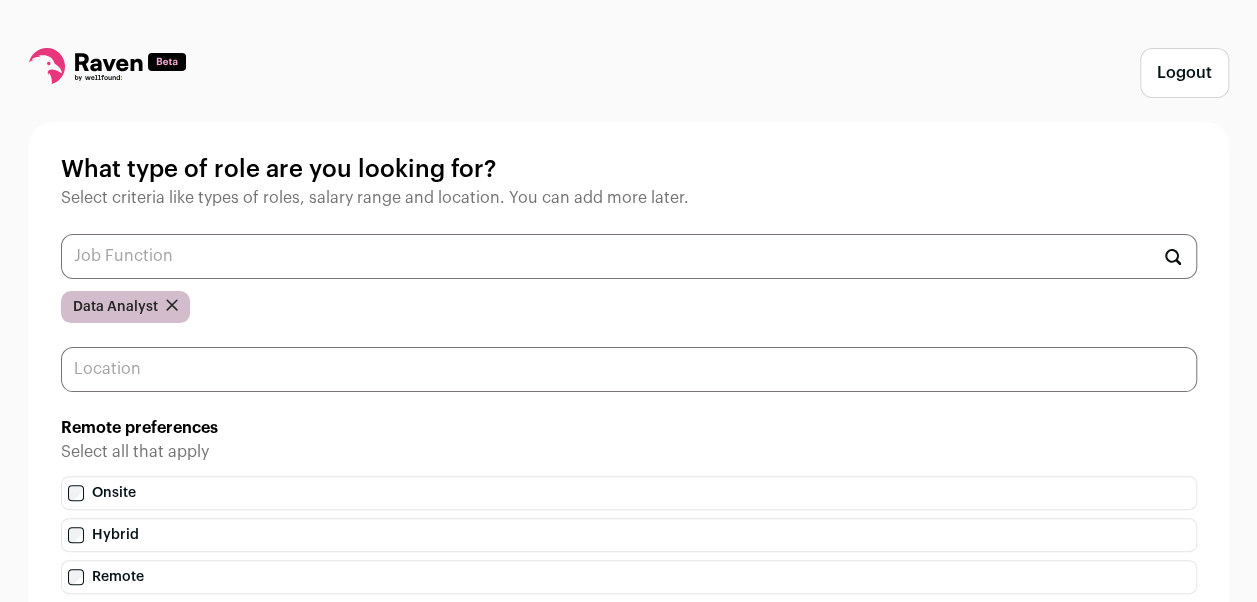 click at bounding box center (629, 369) 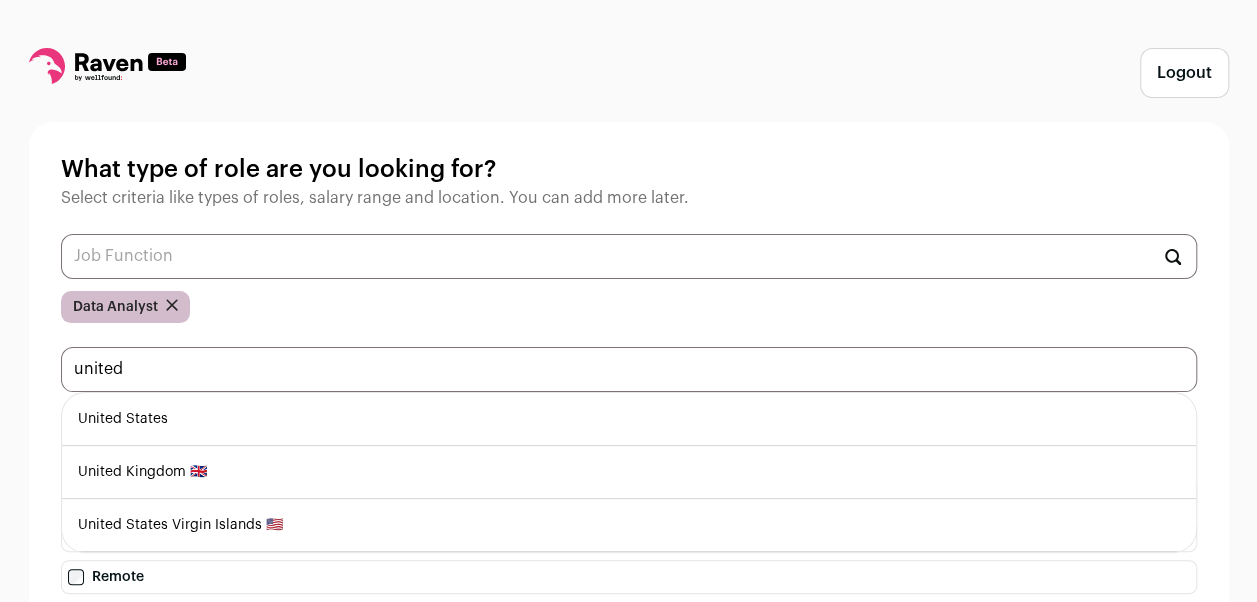type on "united" 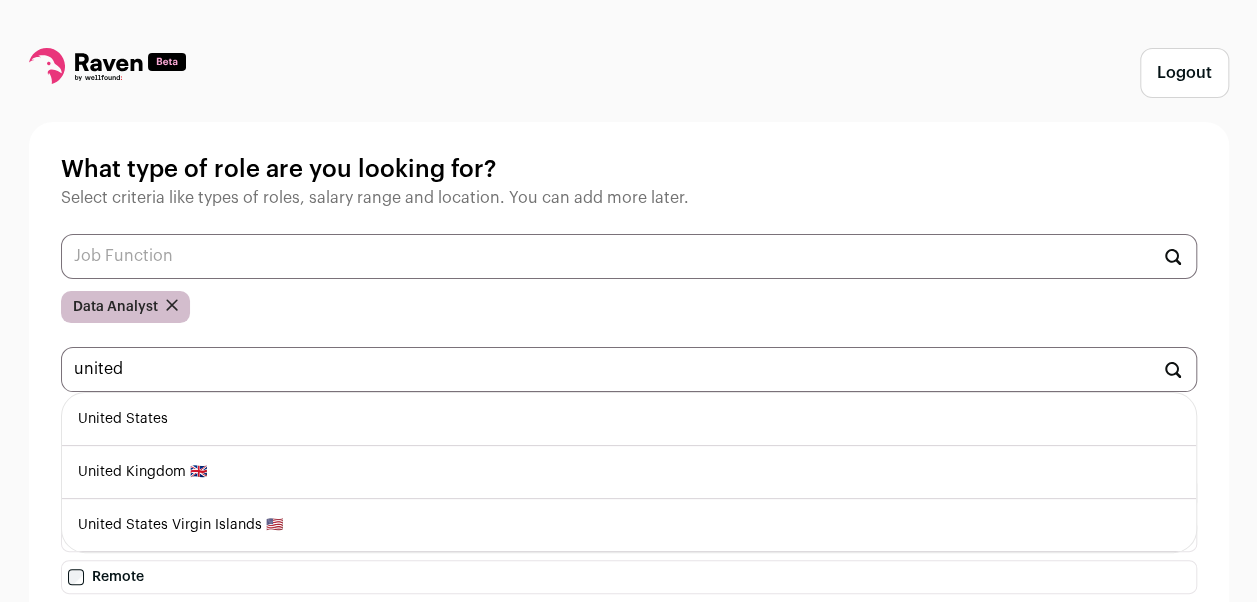 click on "United States" at bounding box center (629, 419) 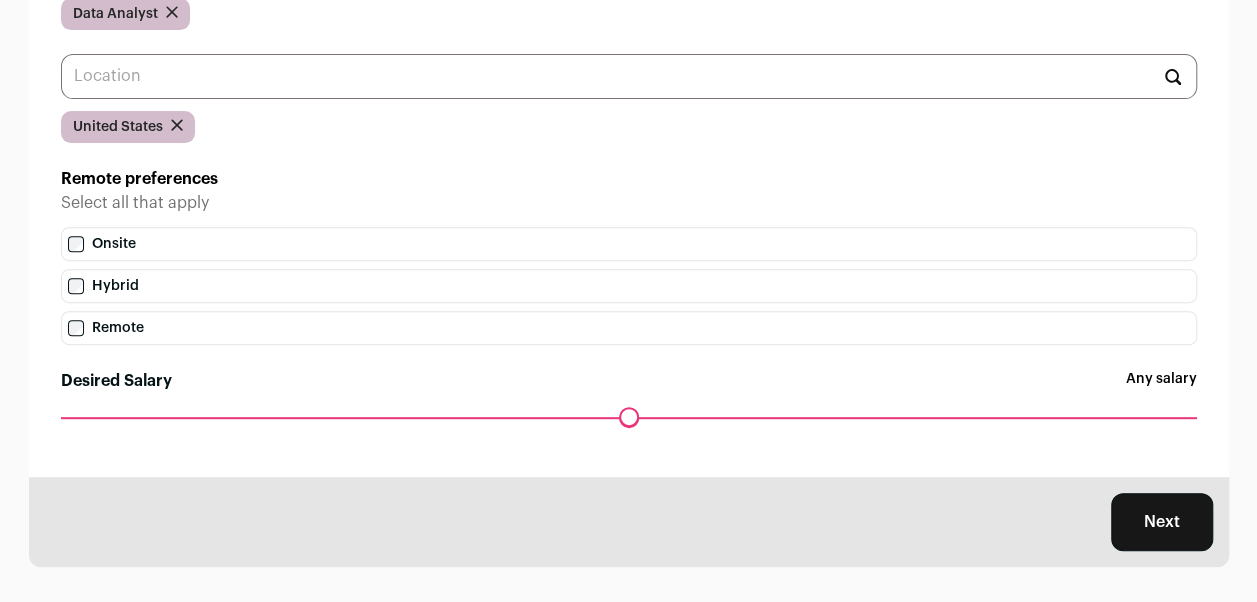 scroll, scrollTop: 294, scrollLeft: 0, axis: vertical 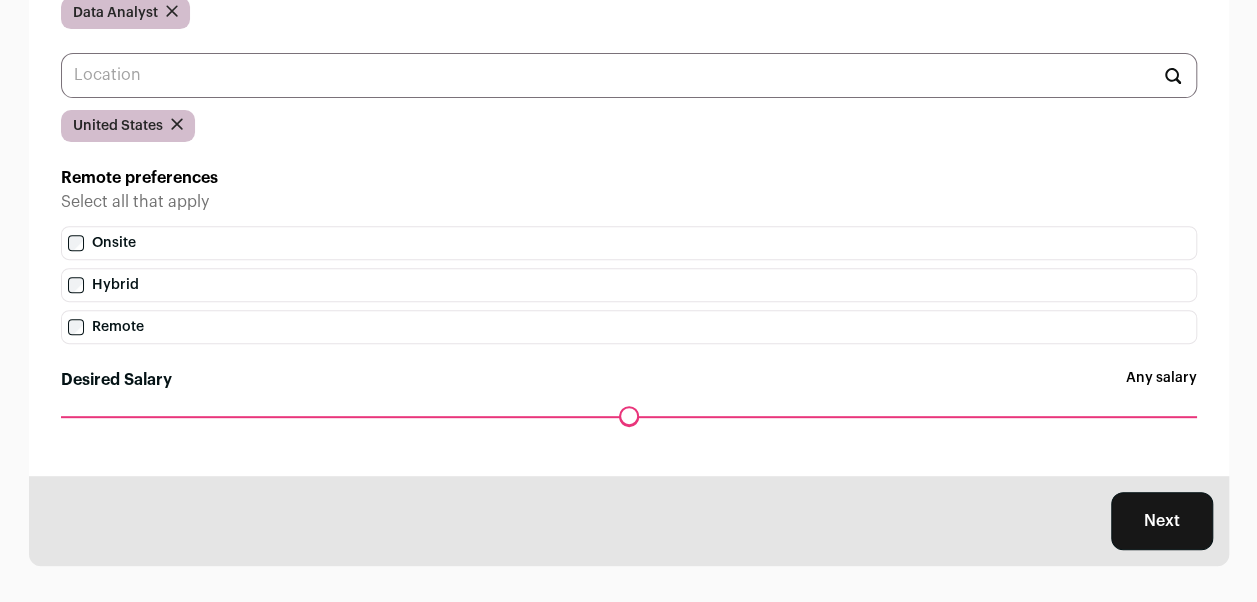 click on "Onsite" at bounding box center [629, 243] 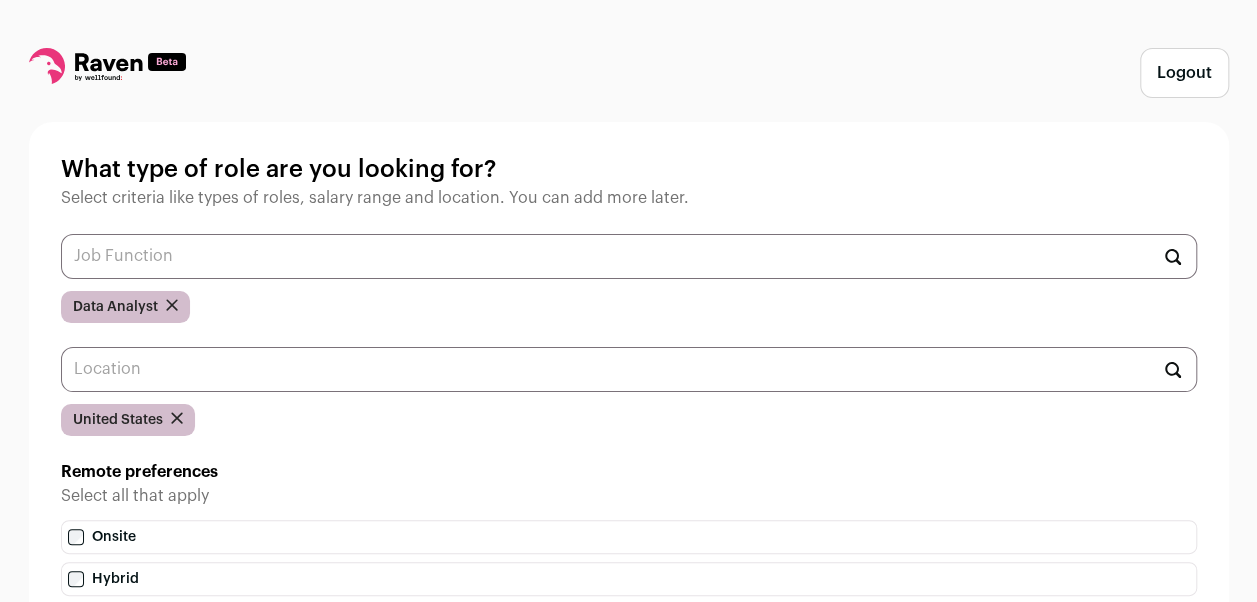scroll, scrollTop: 306, scrollLeft: 0, axis: vertical 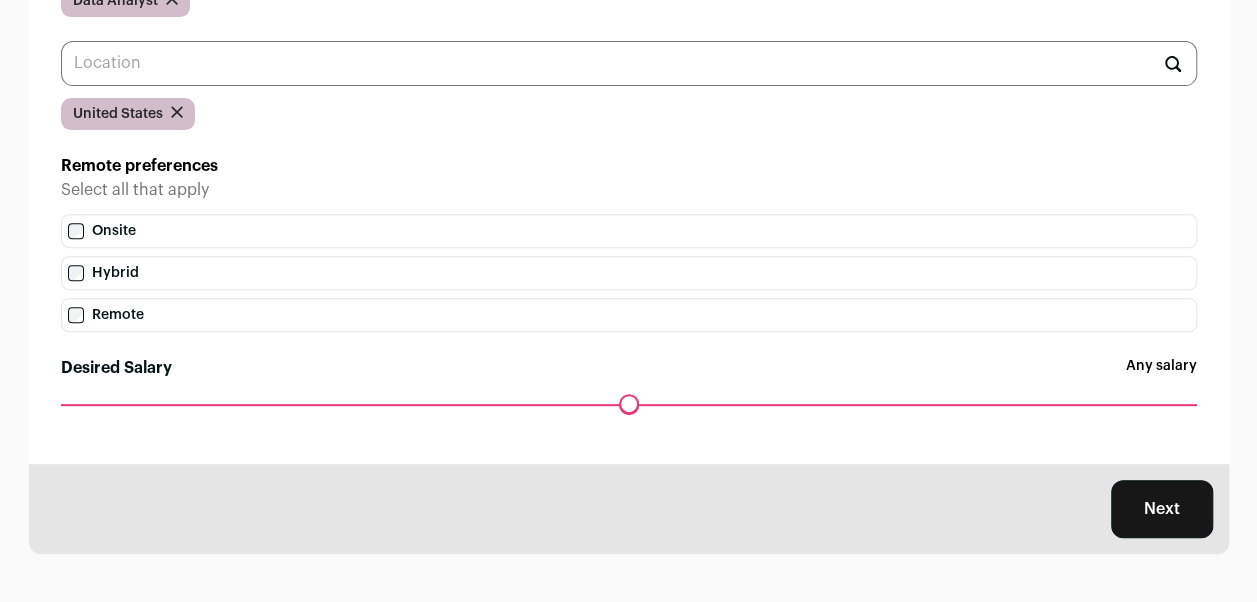 click on "Hybrid" at bounding box center [629, 273] 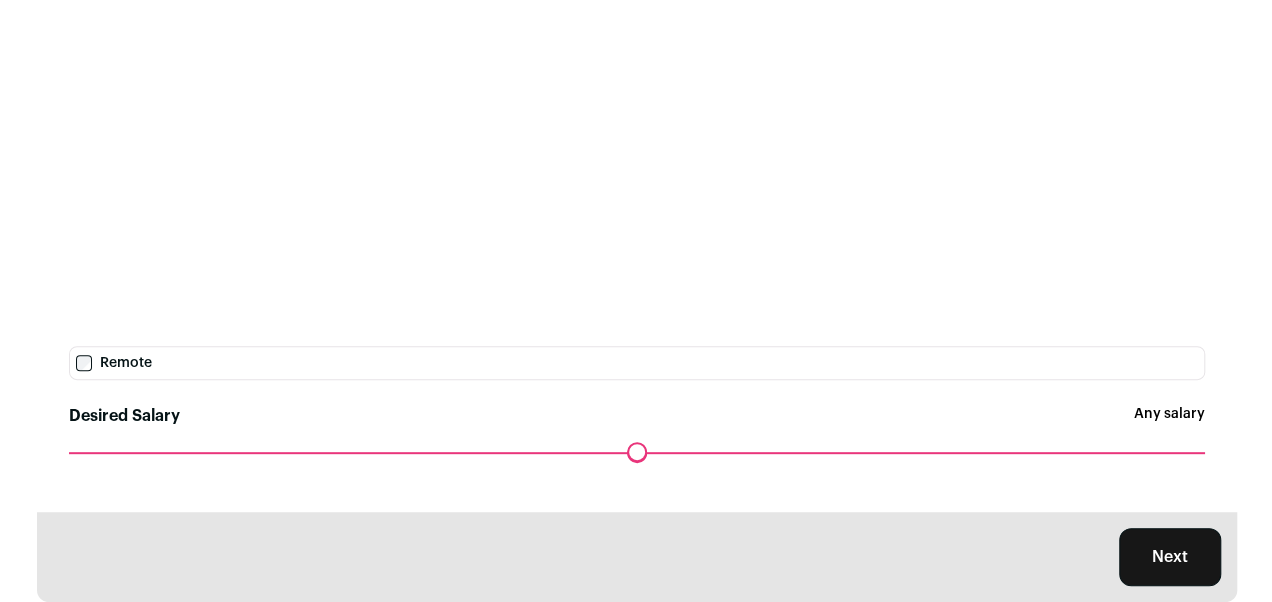 scroll, scrollTop: 0, scrollLeft: 0, axis: both 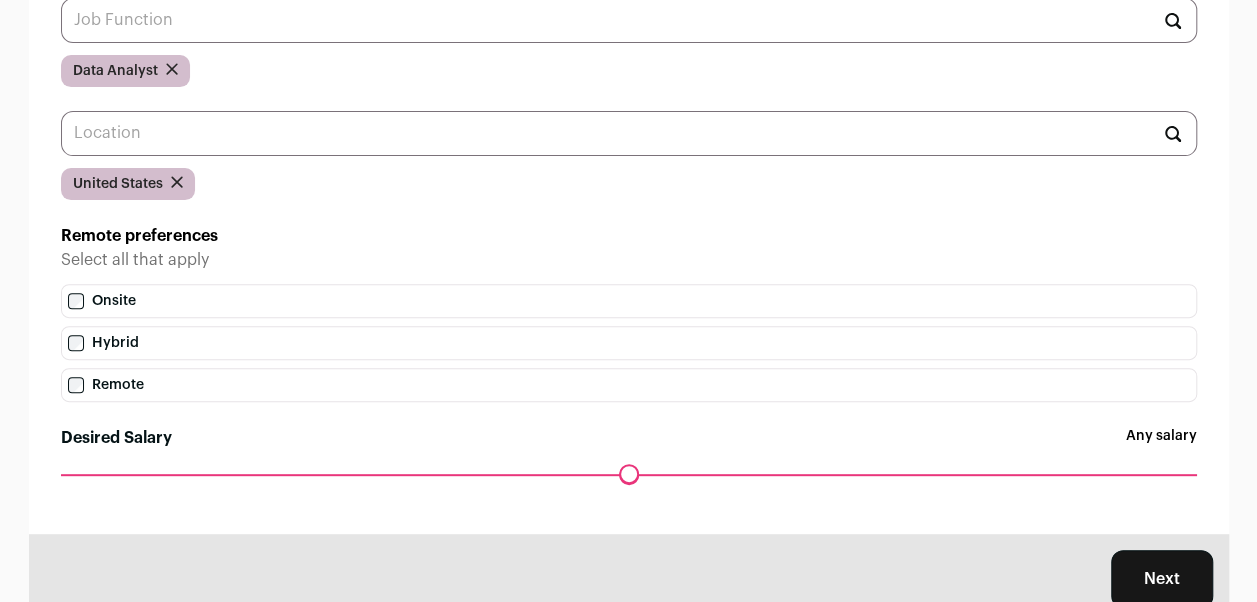 click on "Next" at bounding box center [1162, 579] 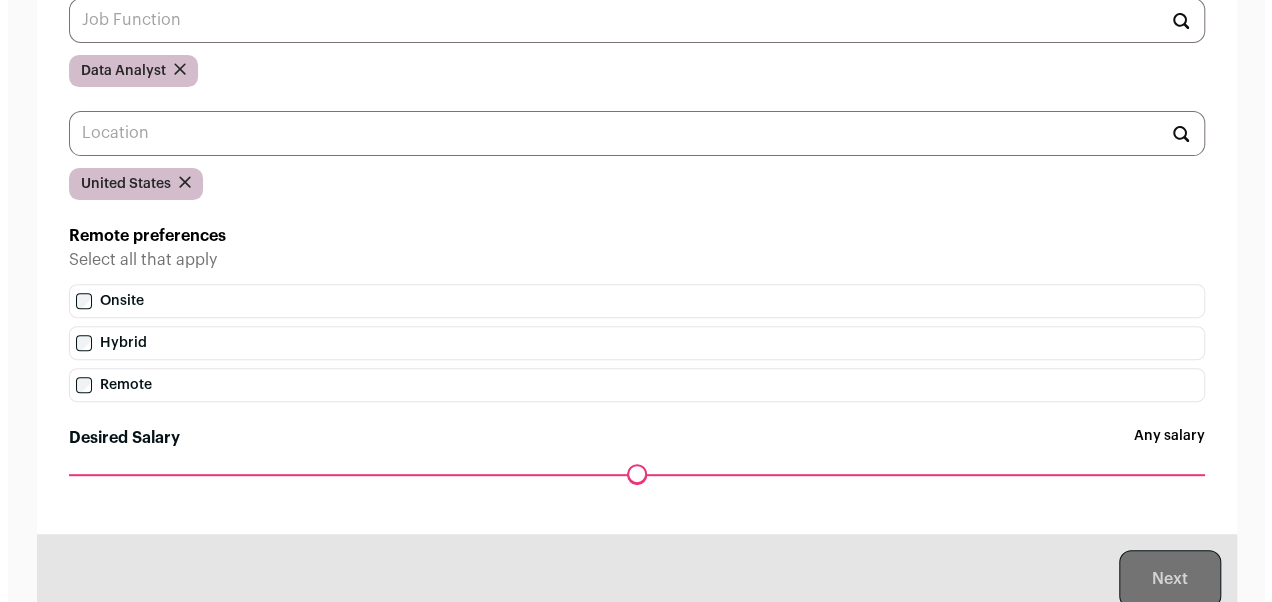 scroll, scrollTop: 0, scrollLeft: 0, axis: both 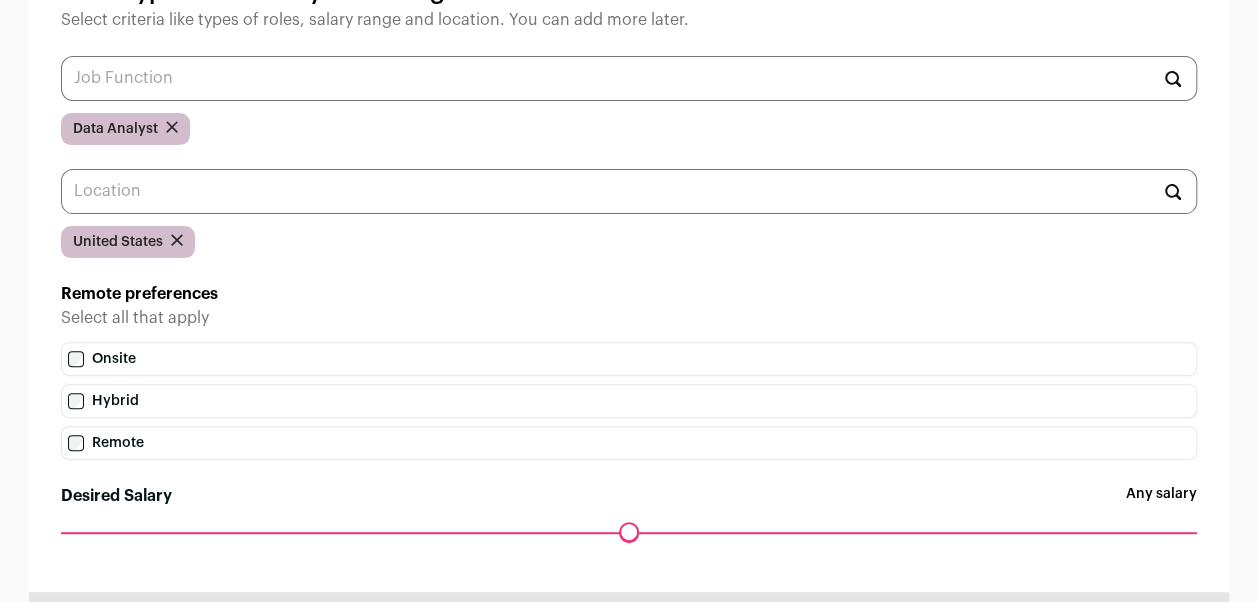 click on "Remote" at bounding box center (629, 443) 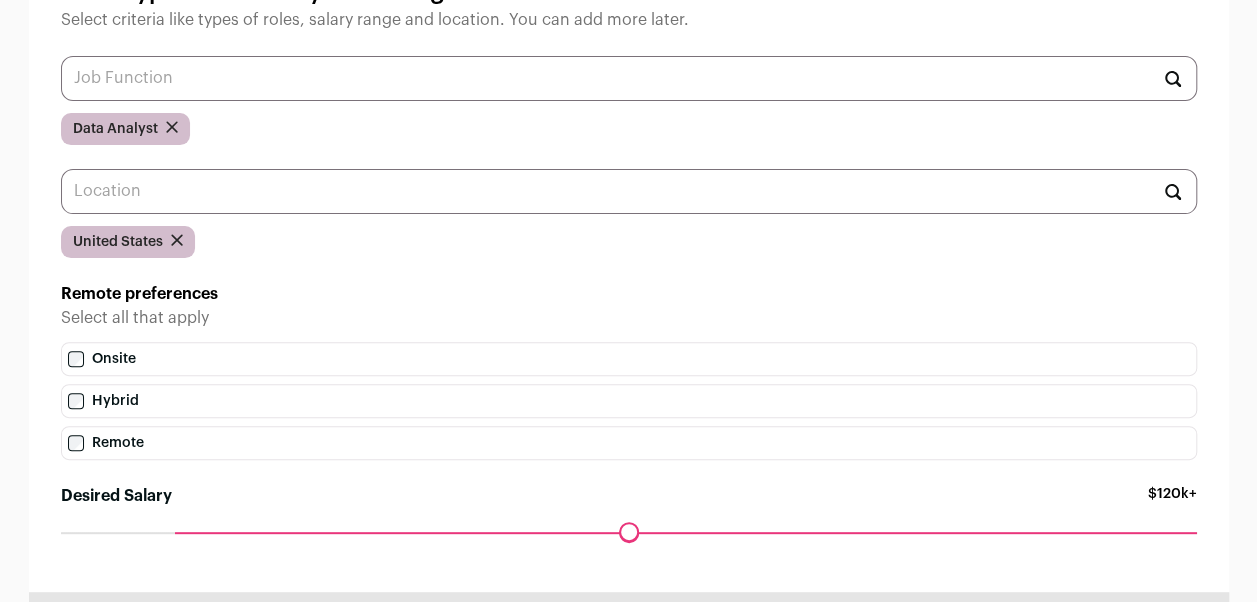 drag, startPoint x: 64, startPoint y: 536, endPoint x: 185, endPoint y: 542, distance: 121.14867 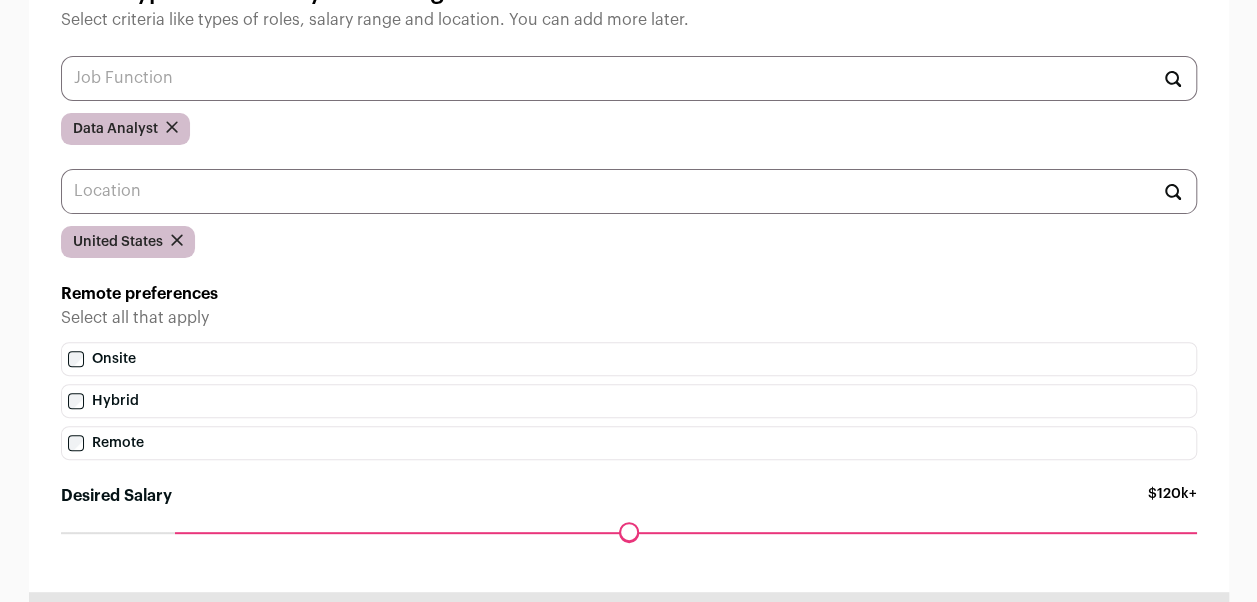 click on "Desired Salary" at bounding box center (629, 532) 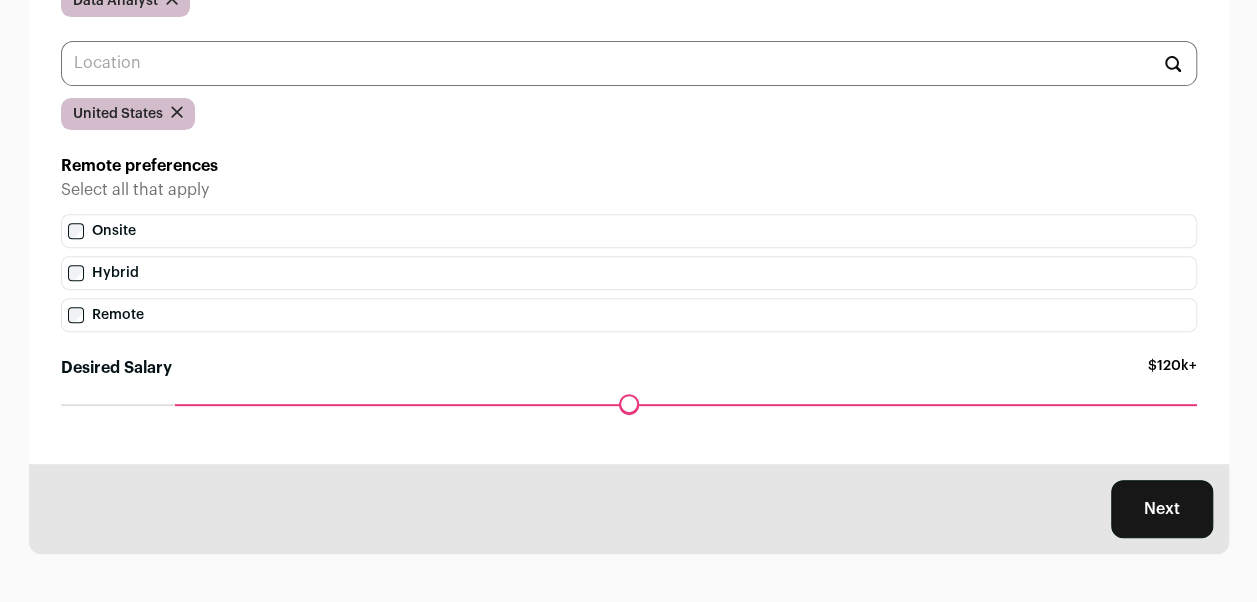 click on "Next" at bounding box center (1162, 509) 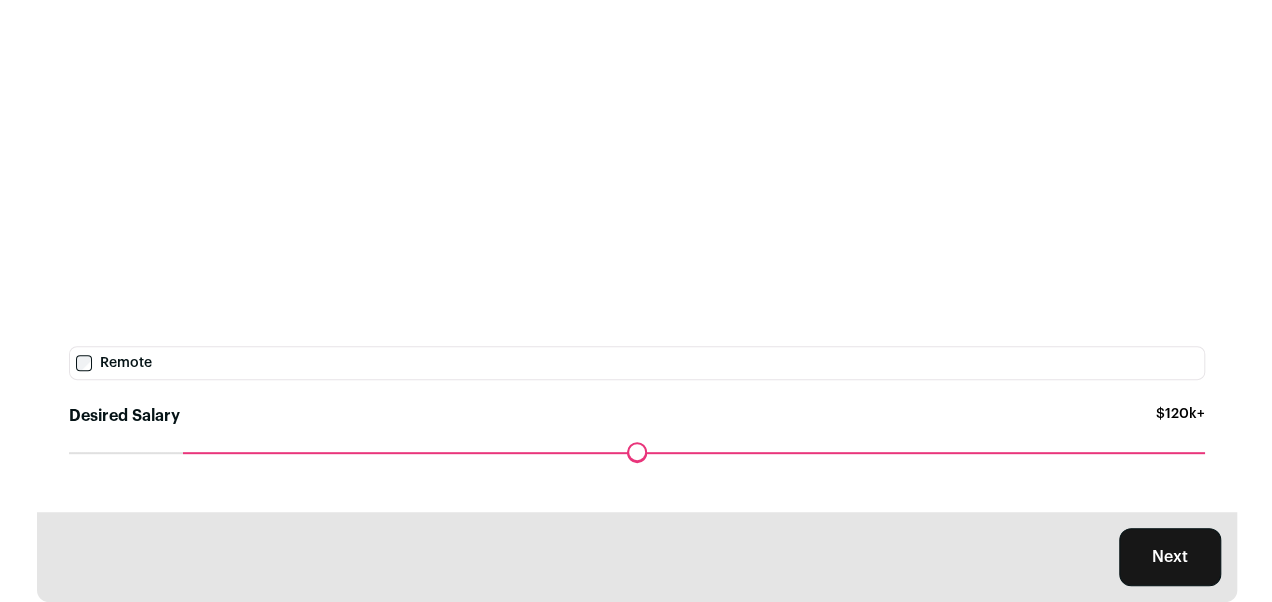 scroll, scrollTop: 0, scrollLeft: 0, axis: both 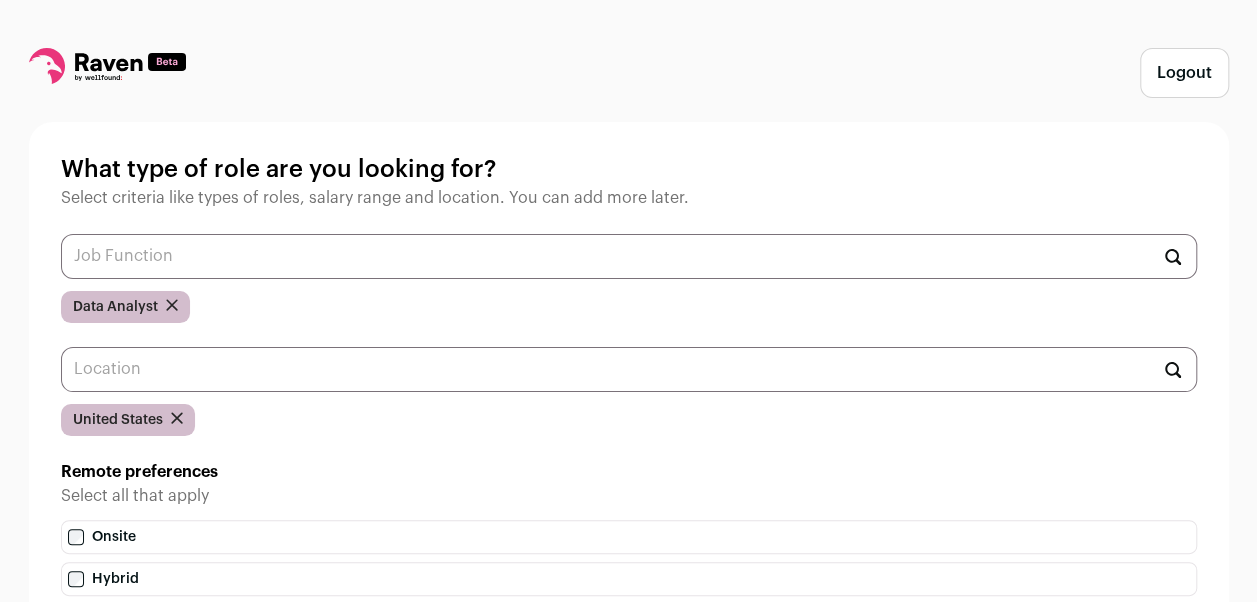 click at bounding box center [107, 66] 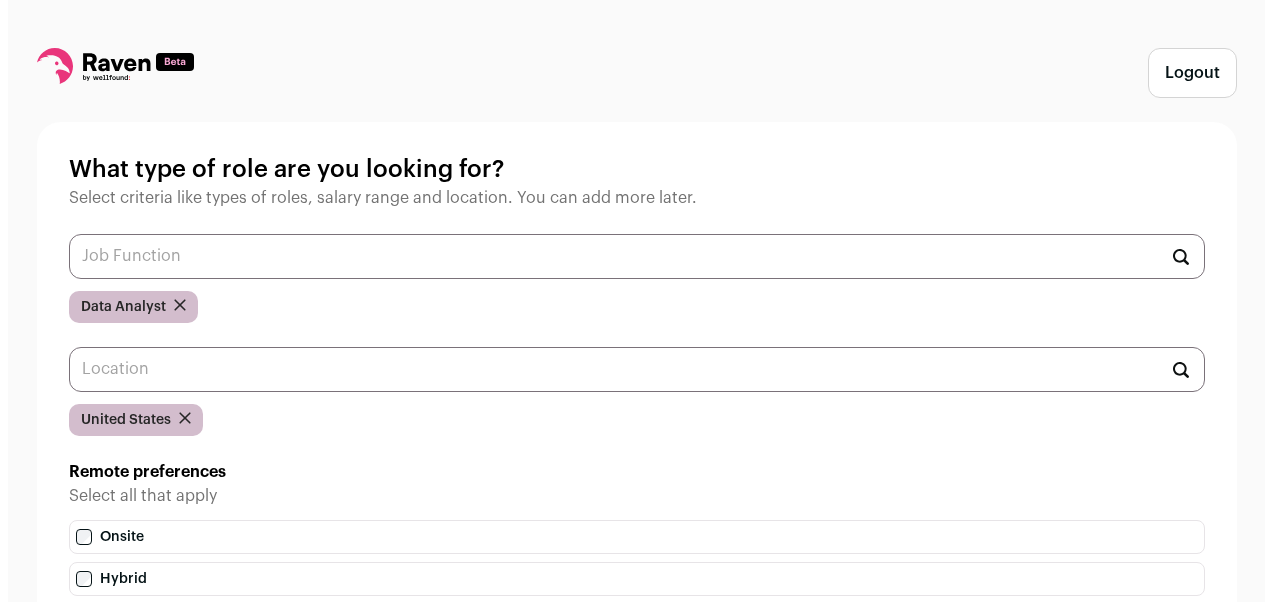 scroll, scrollTop: 0, scrollLeft: 0, axis: both 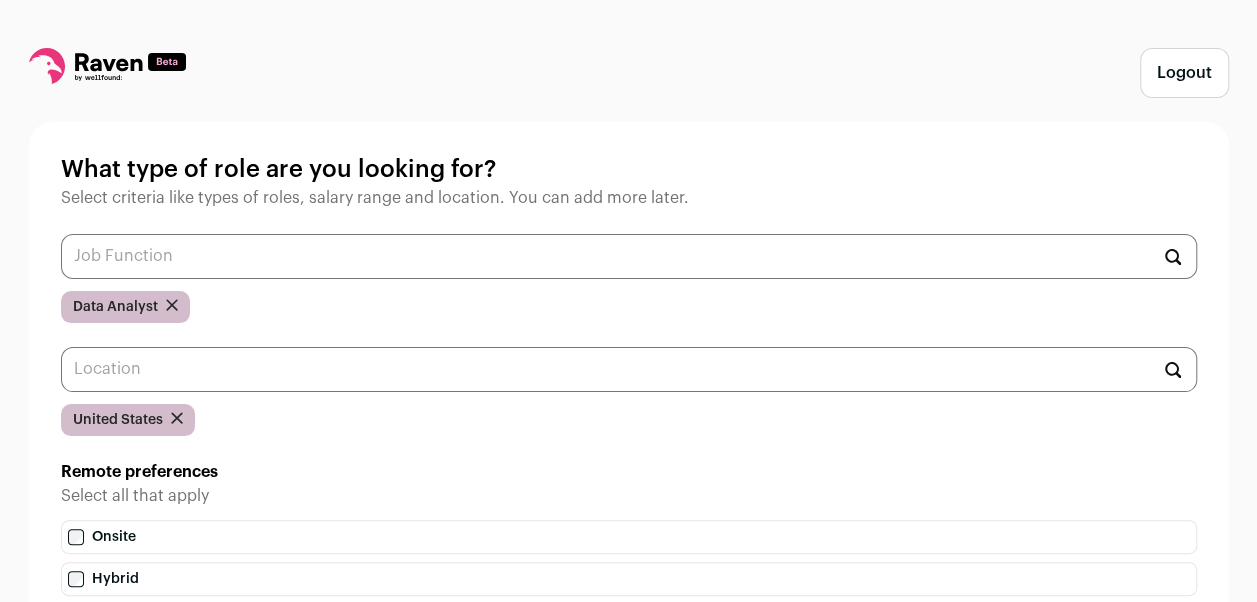 click on "Logout" at bounding box center (1184, 73) 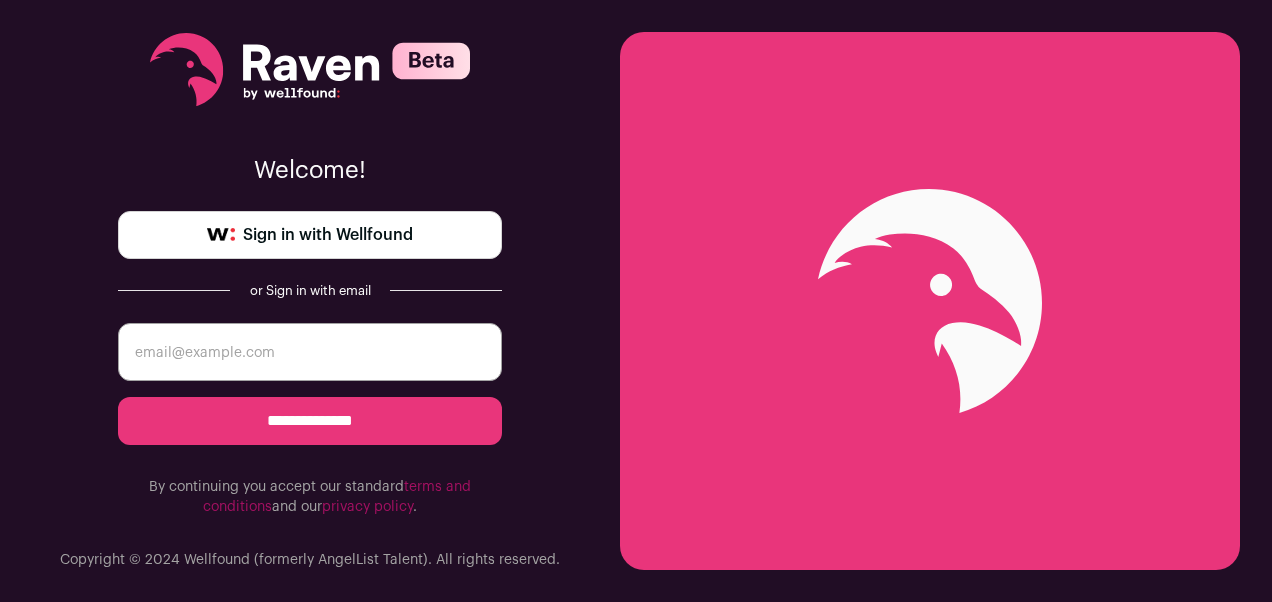 click on "Sign in with Wellfound" at bounding box center (310, 235) 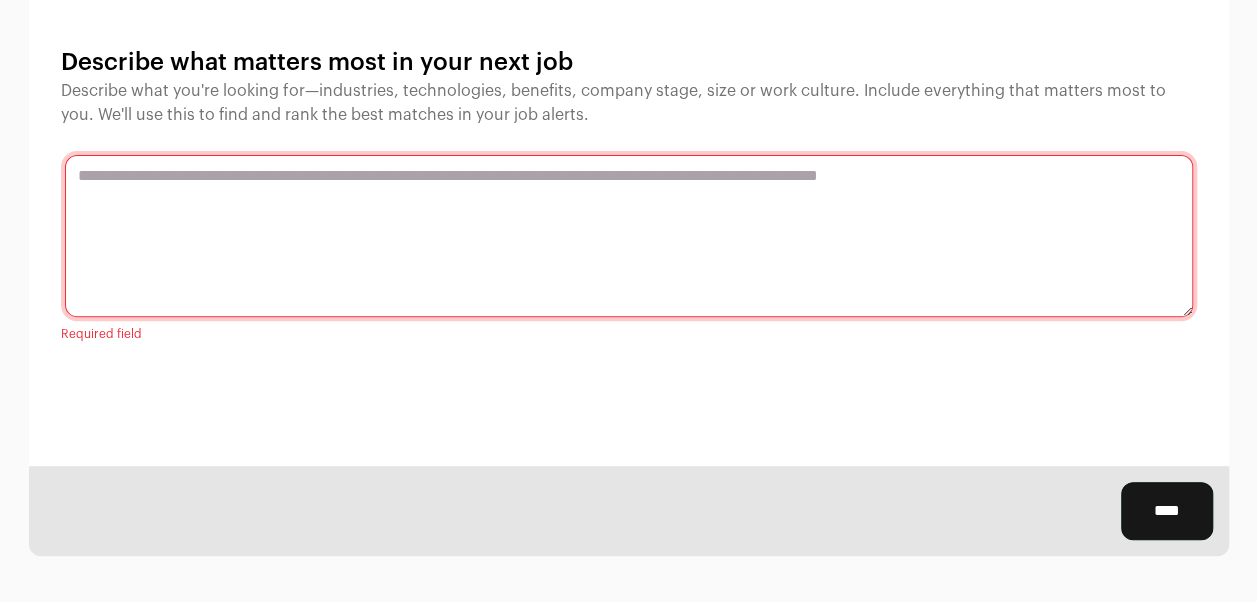 scroll, scrollTop: 0, scrollLeft: 0, axis: both 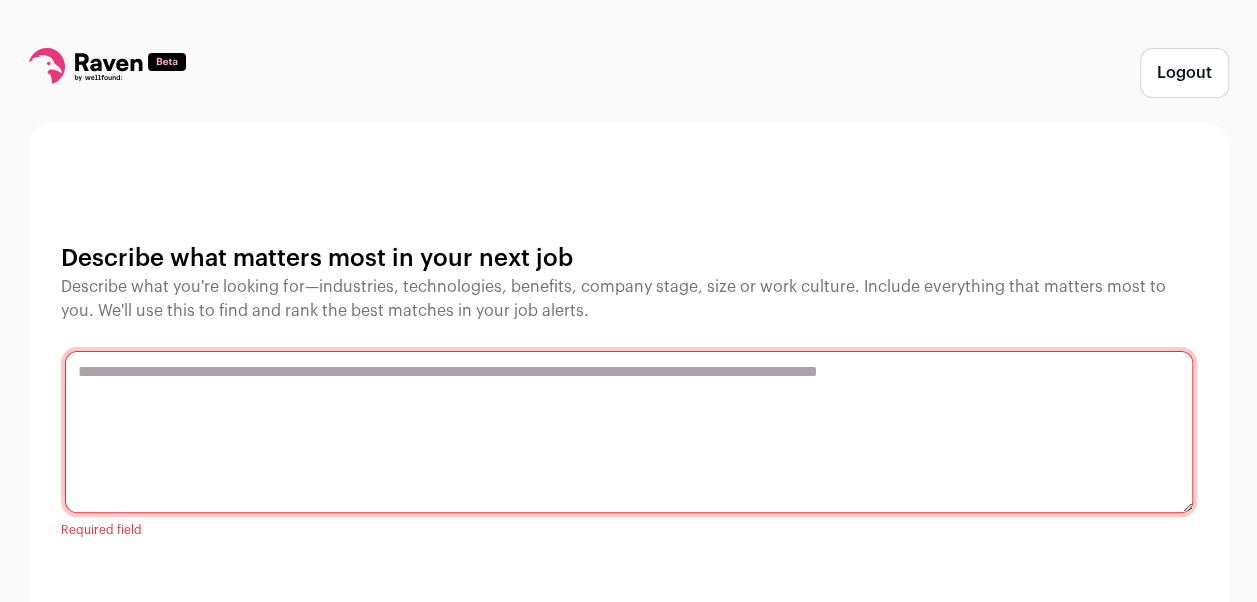 click at bounding box center [629, 432] 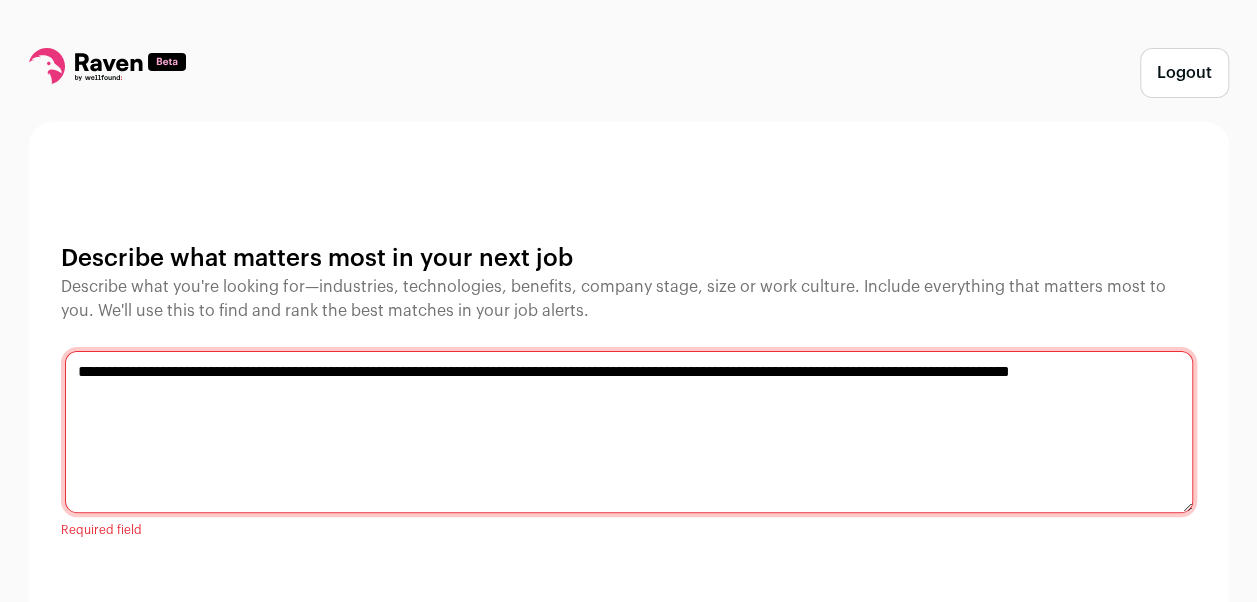 drag, startPoint x: 1086, startPoint y: 374, endPoint x: 1096, endPoint y: 387, distance: 16.40122 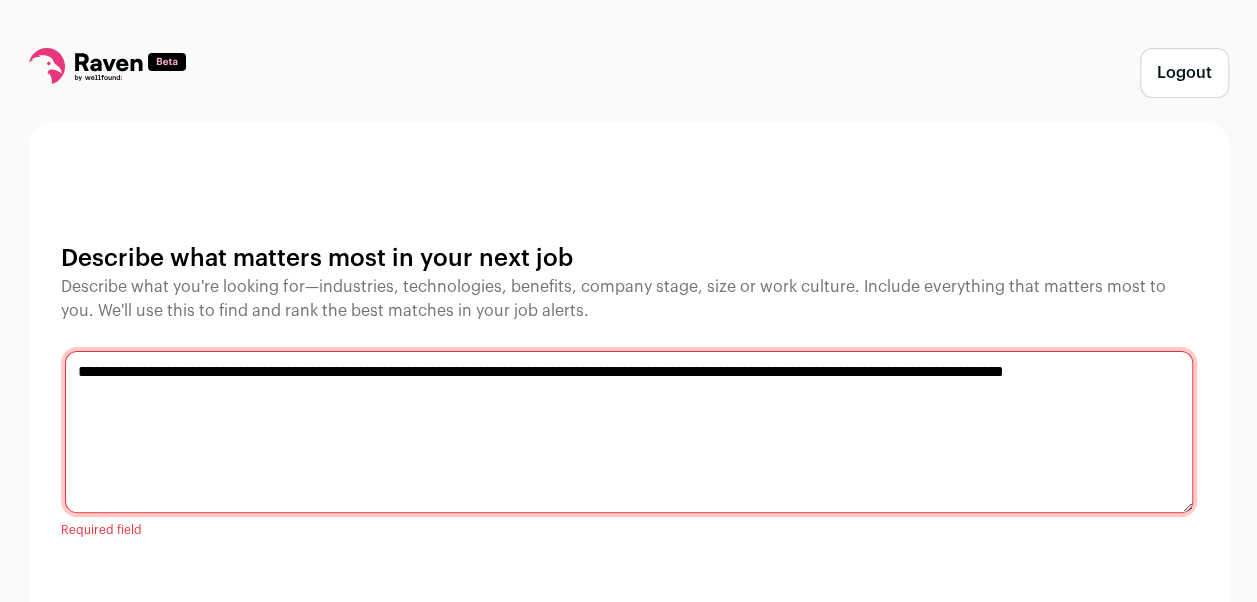 drag, startPoint x: 1012, startPoint y: 369, endPoint x: 1061, endPoint y: 398, distance: 56.938564 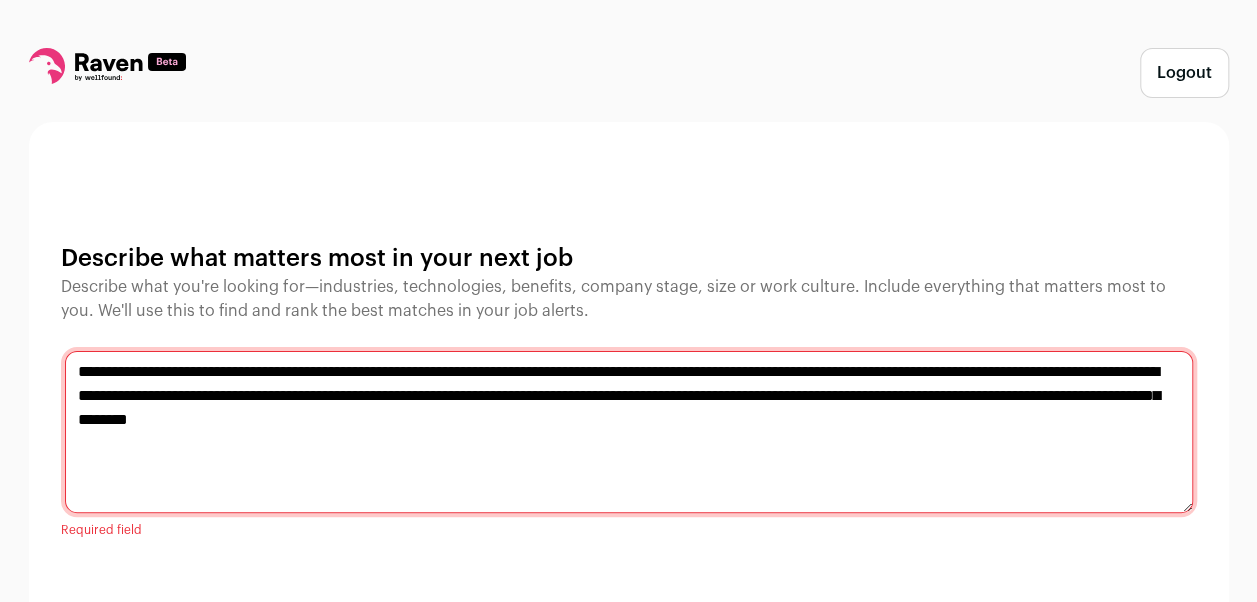 drag, startPoint x: 210, startPoint y: 392, endPoint x: 134, endPoint y: 390, distance: 76.02631 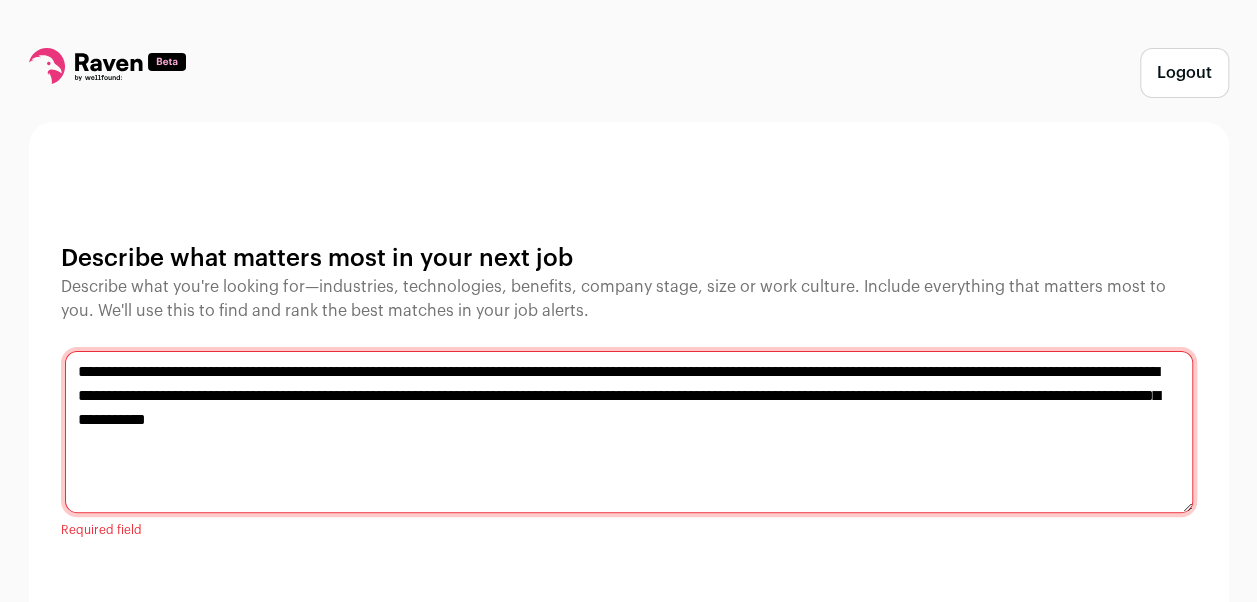 click on "**********" at bounding box center (629, 432) 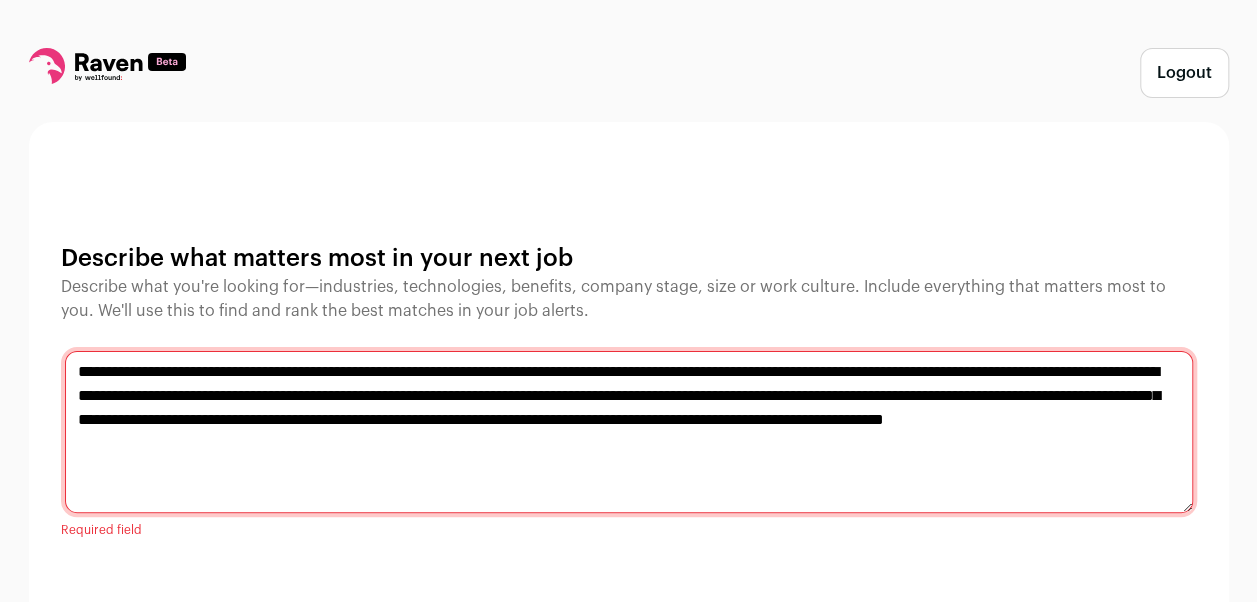 drag, startPoint x: 592, startPoint y: 447, endPoint x: 292, endPoint y: 460, distance: 300.28152 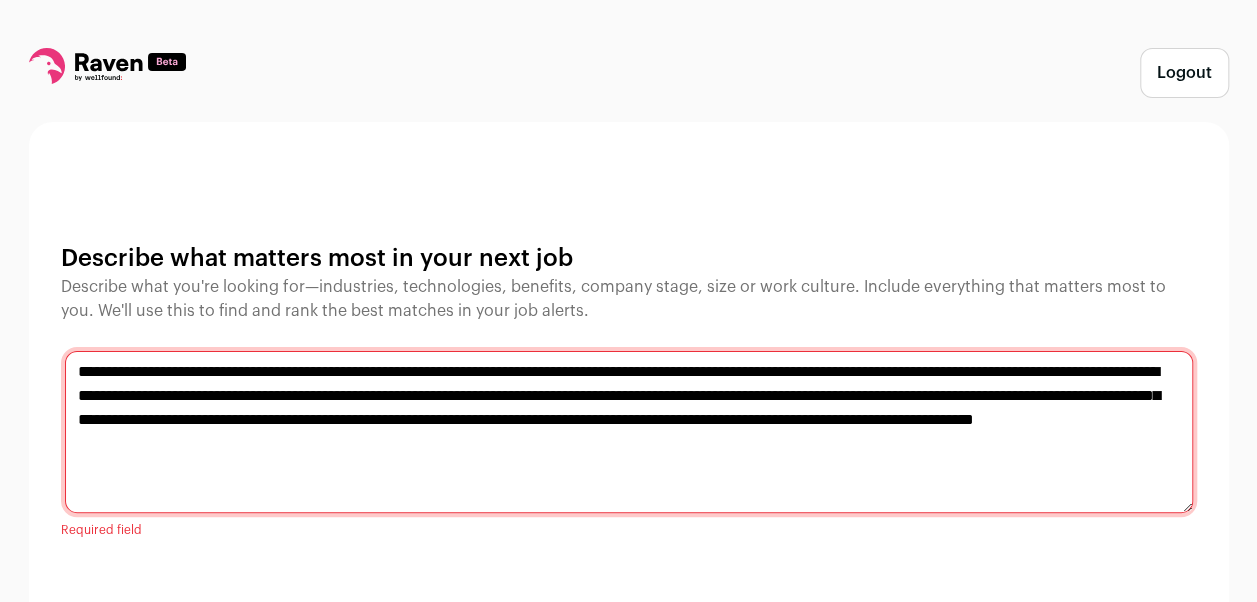 click on "**********" at bounding box center (629, 432) 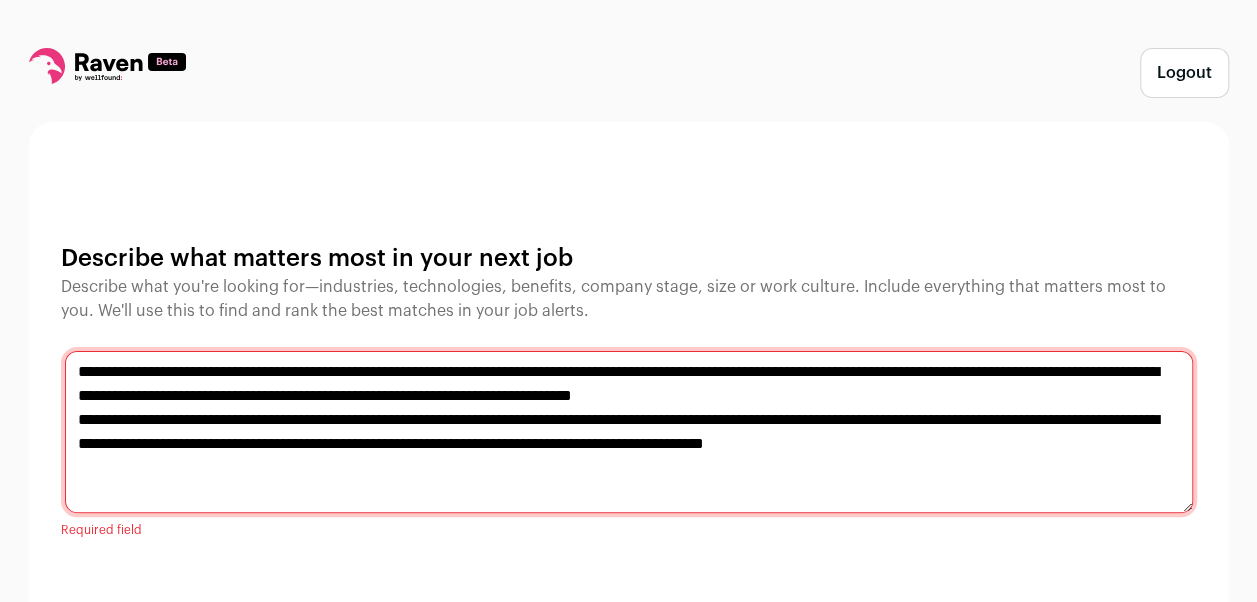click on "**********" at bounding box center [629, 432] 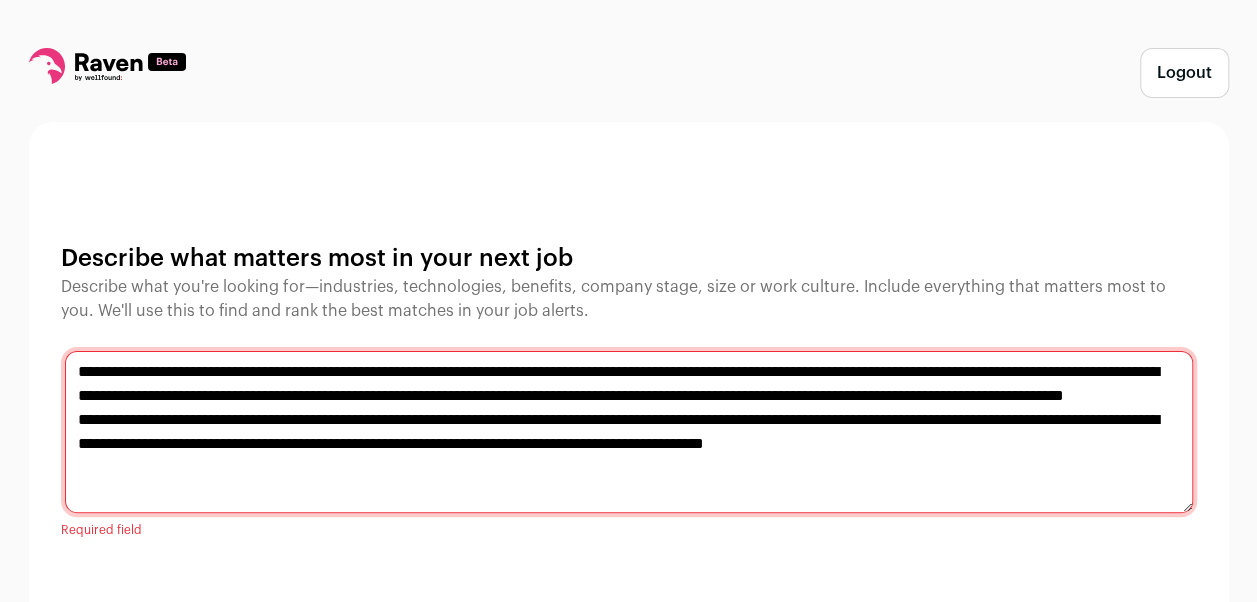 click on "**********" at bounding box center [629, 432] 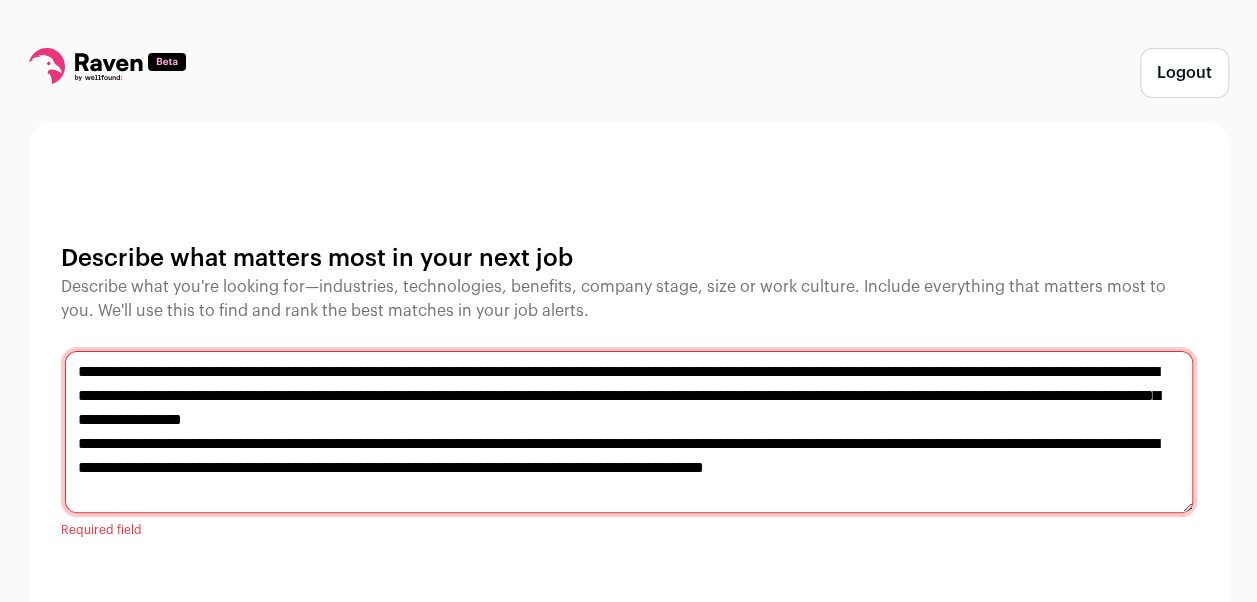 click on "**********" at bounding box center (629, 432) 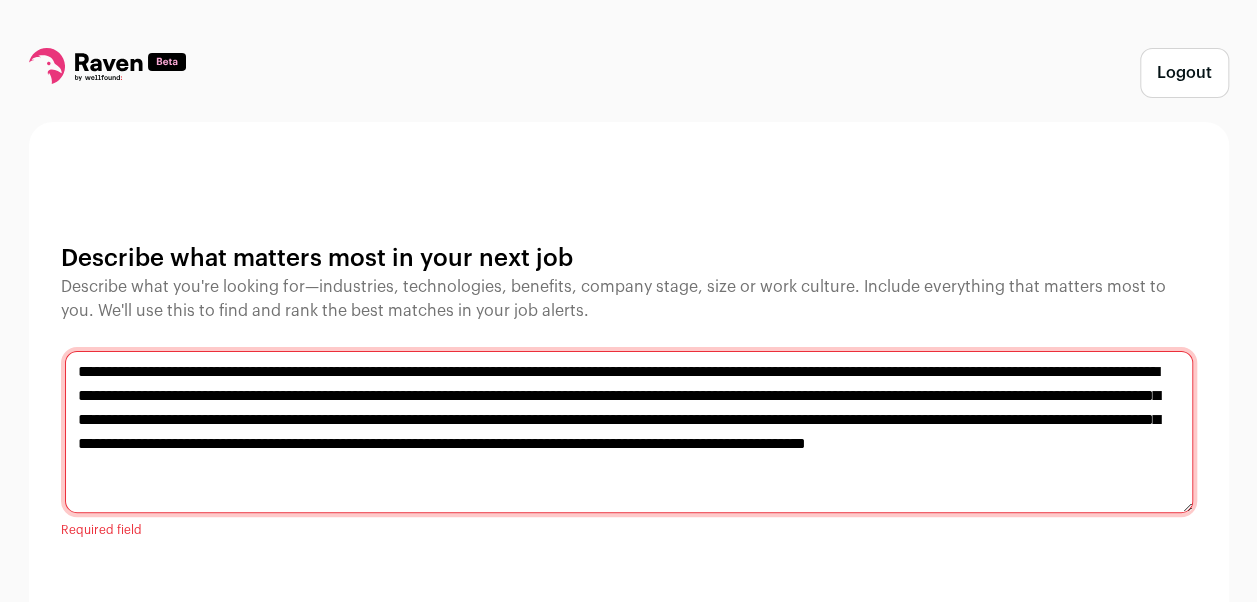click on "**********" at bounding box center (629, 432) 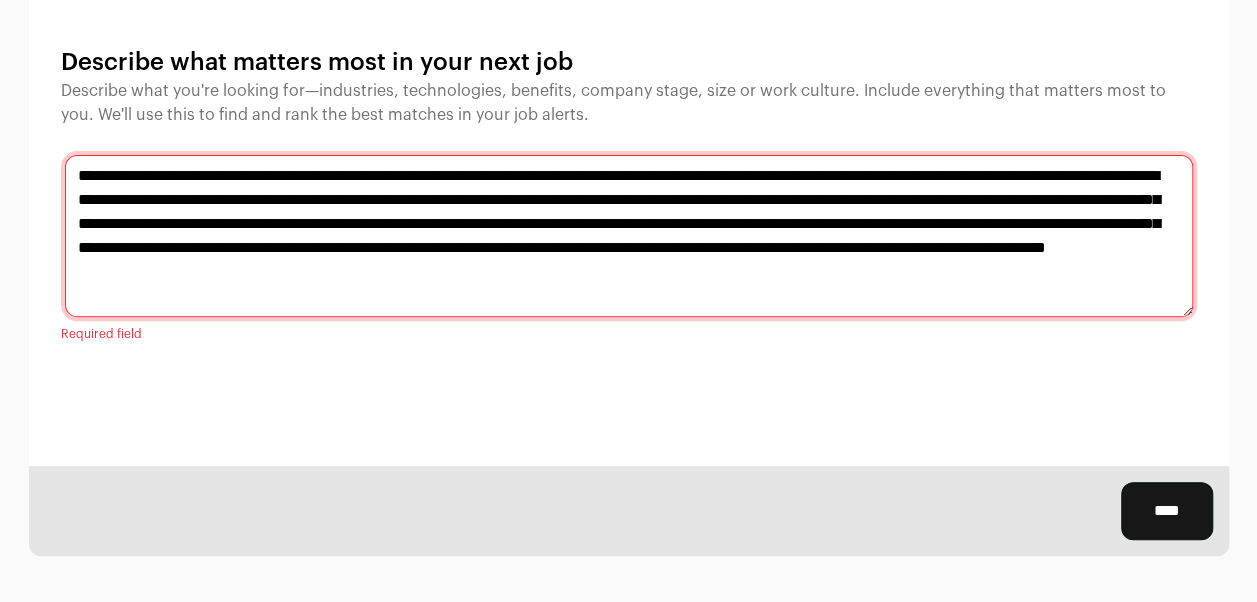 click on "**********" at bounding box center [629, 236] 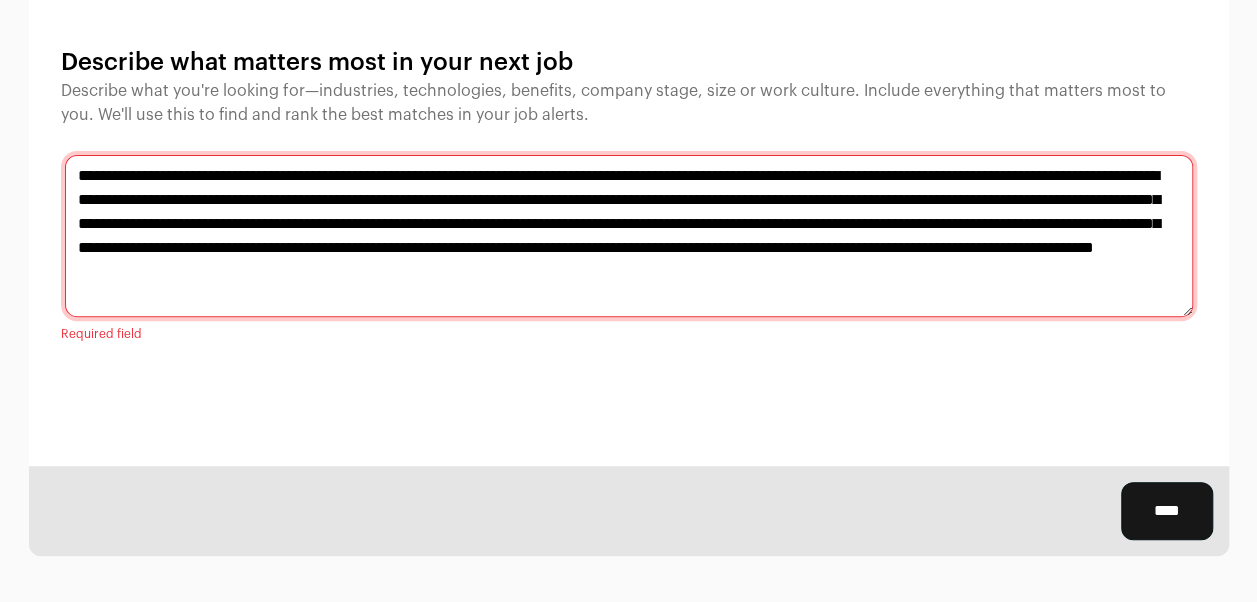 click on "**********" at bounding box center [629, 236] 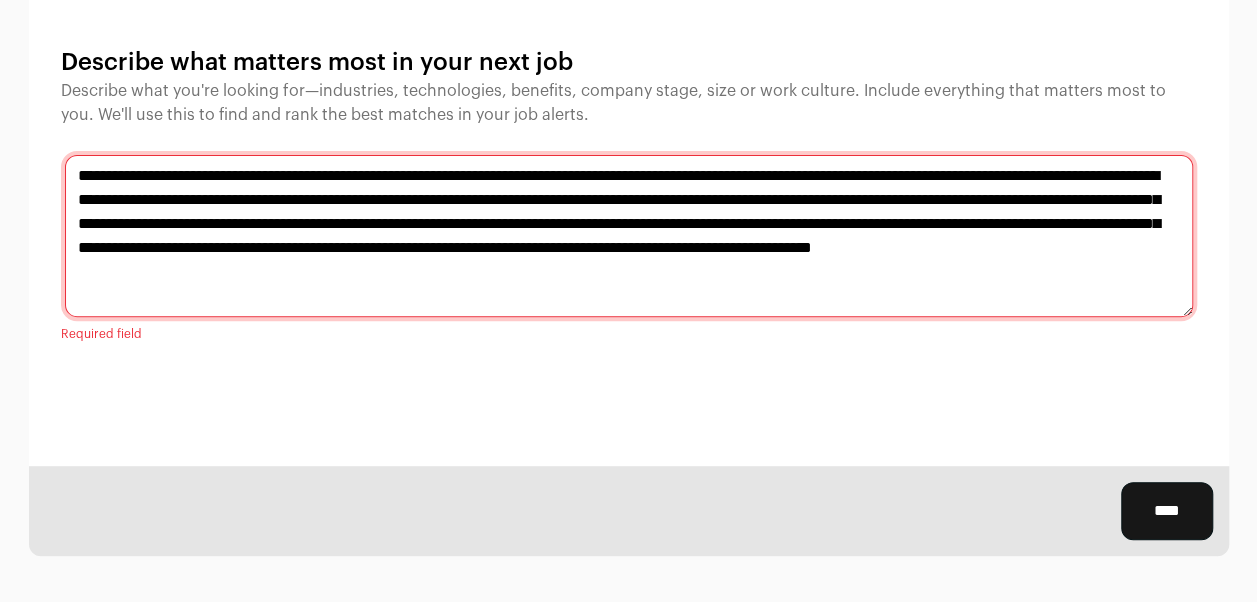 type on "**********" 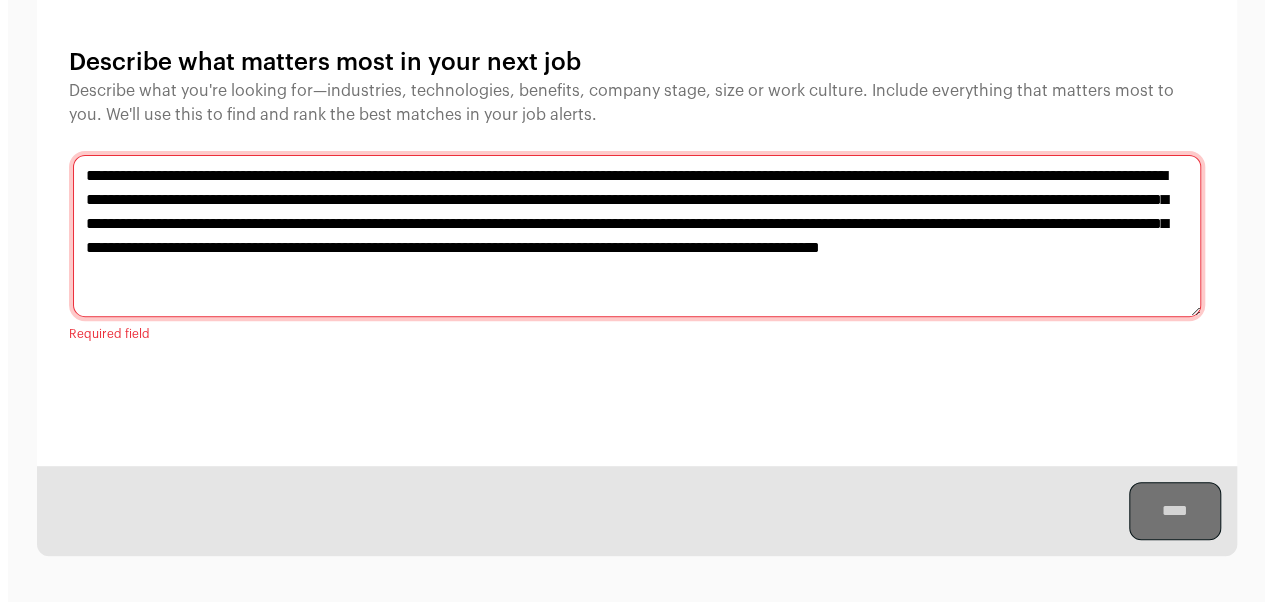 scroll, scrollTop: 0, scrollLeft: 0, axis: both 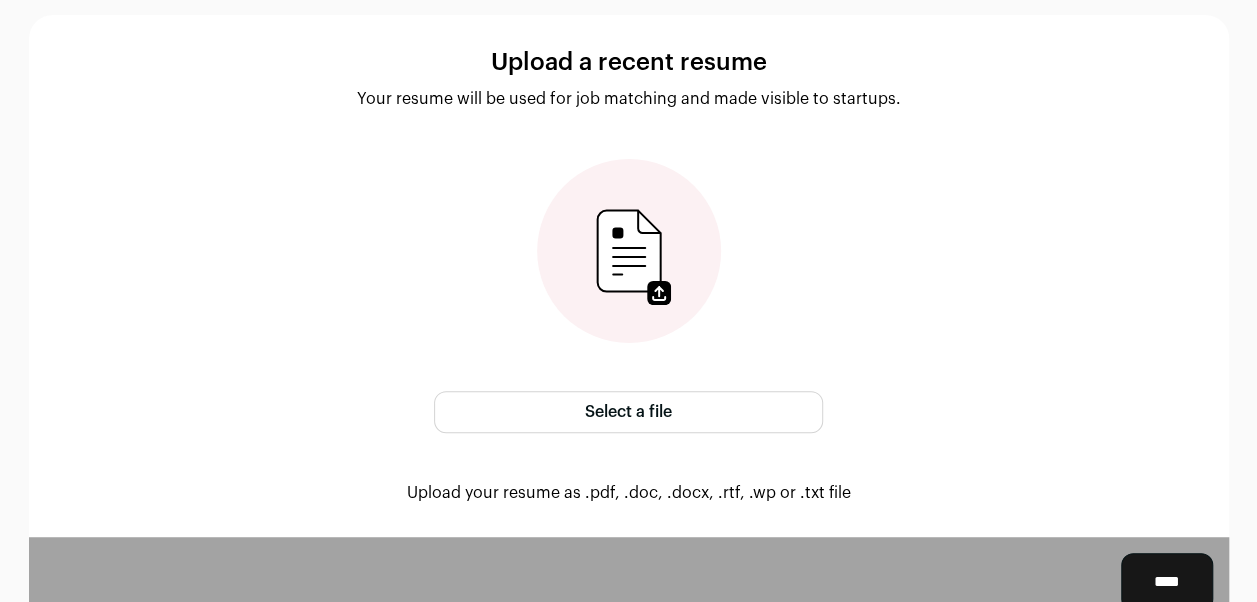 click on "Select a file" at bounding box center (628, 412) 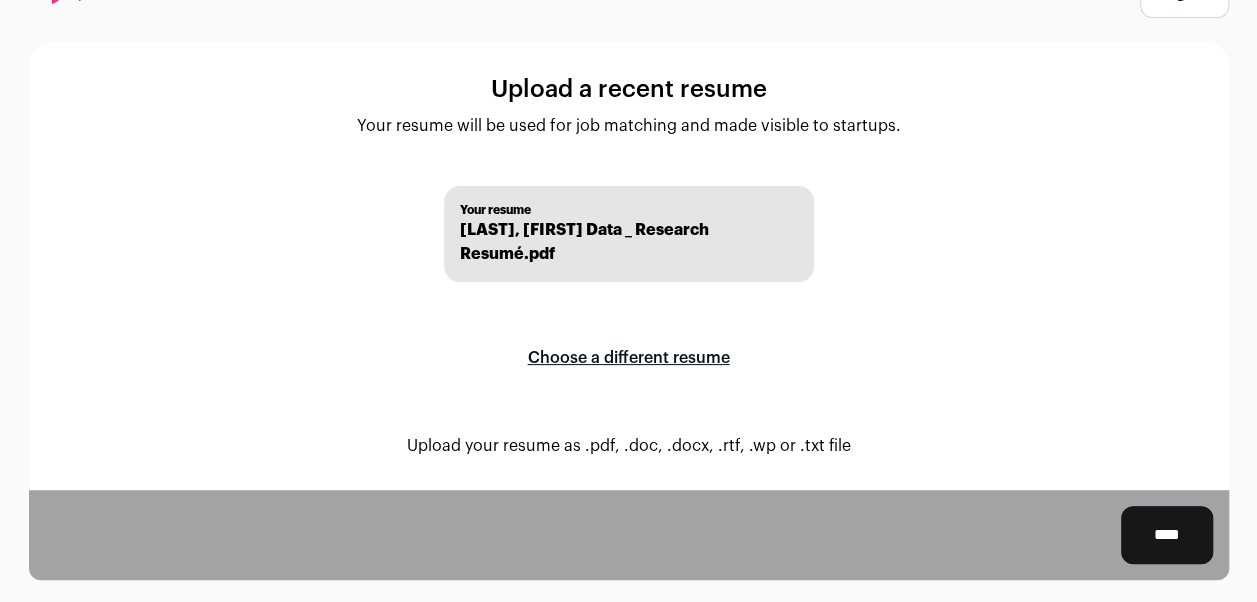 scroll, scrollTop: 104, scrollLeft: 0, axis: vertical 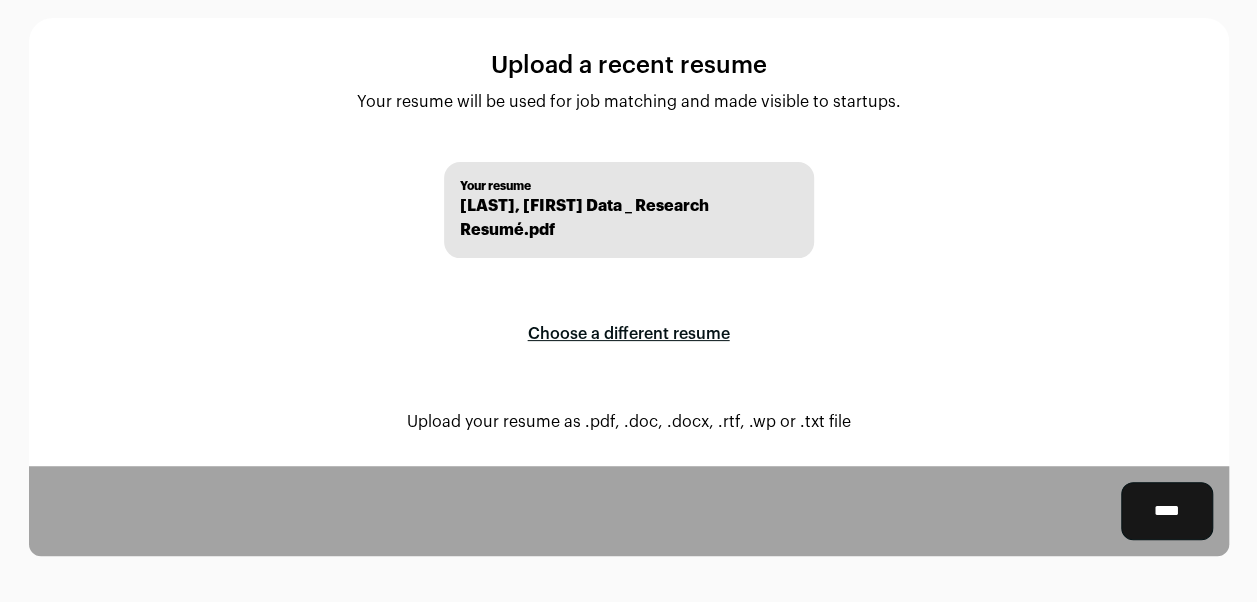 click on "****" at bounding box center (1167, 511) 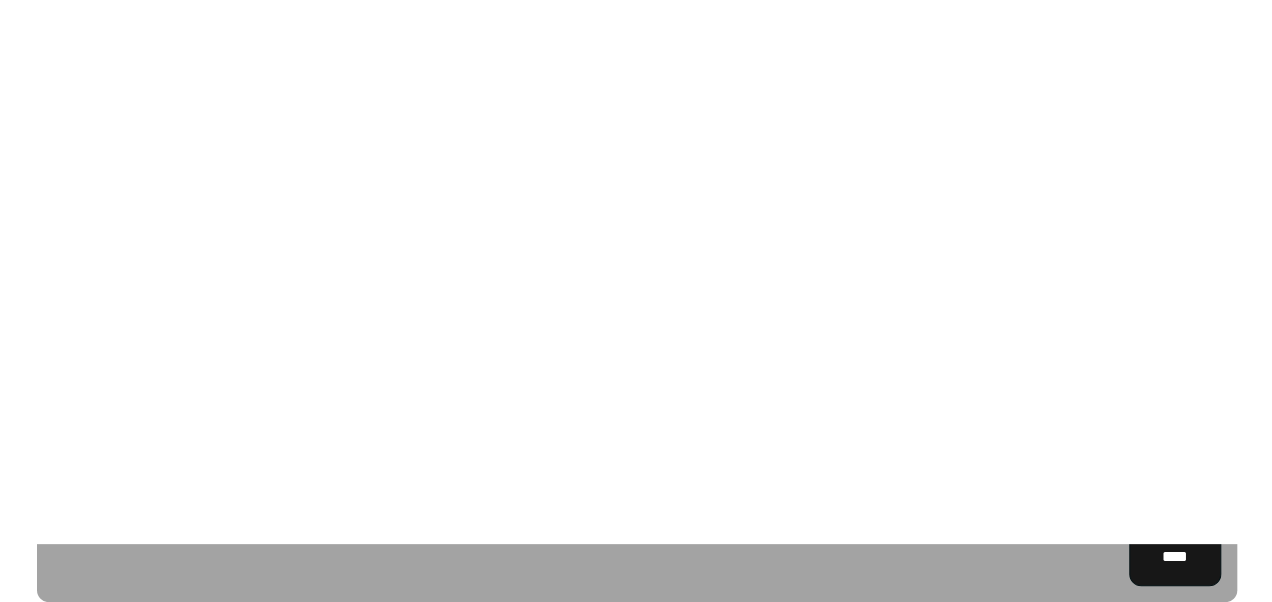 scroll, scrollTop: 0, scrollLeft: 0, axis: both 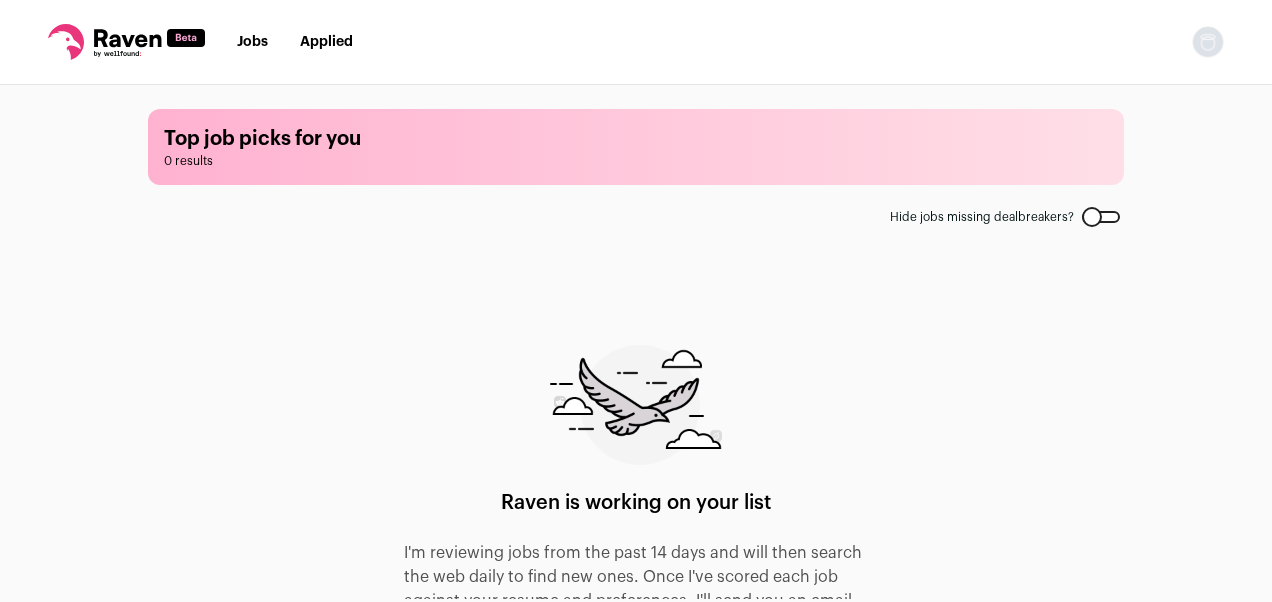 click at bounding box center [1101, 217] 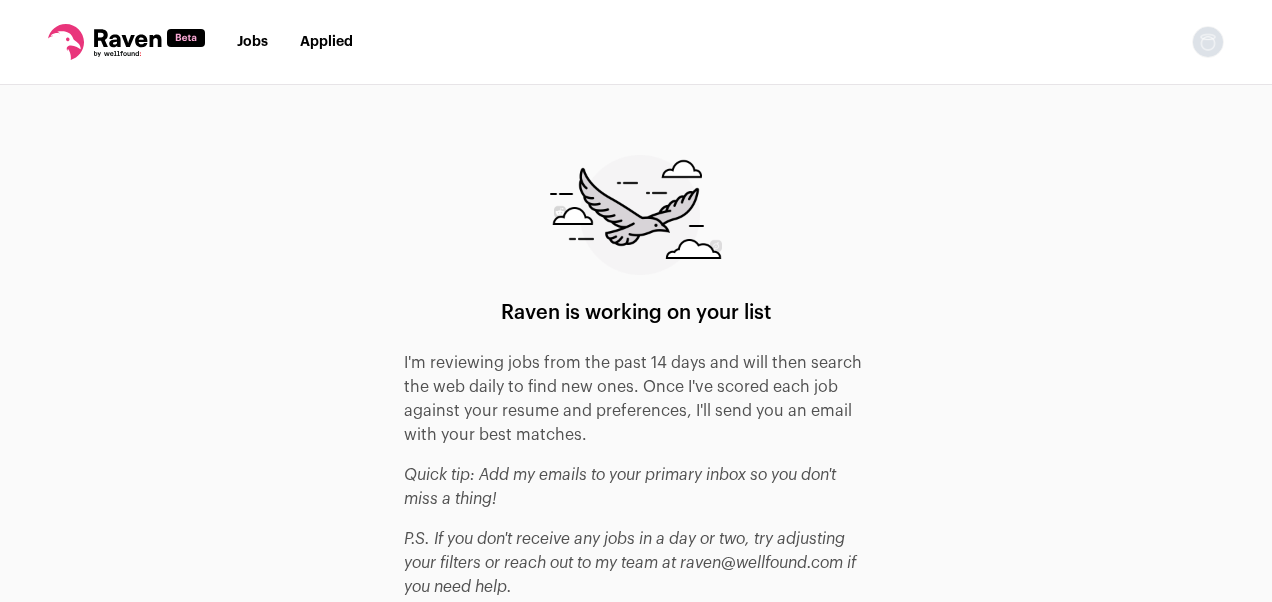 click on "Jobs" at bounding box center [252, 42] 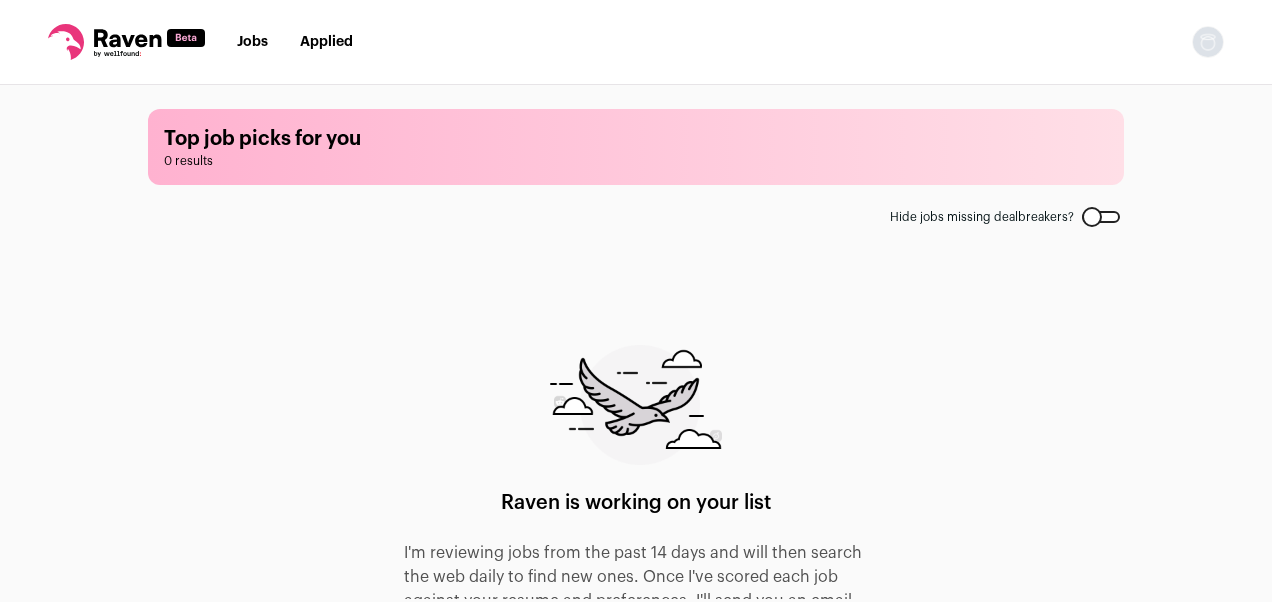 click on "Jobs
Applied
Settings
Notifications
Preferences
Resume
FAQs
Logout" at bounding box center (636, 42) 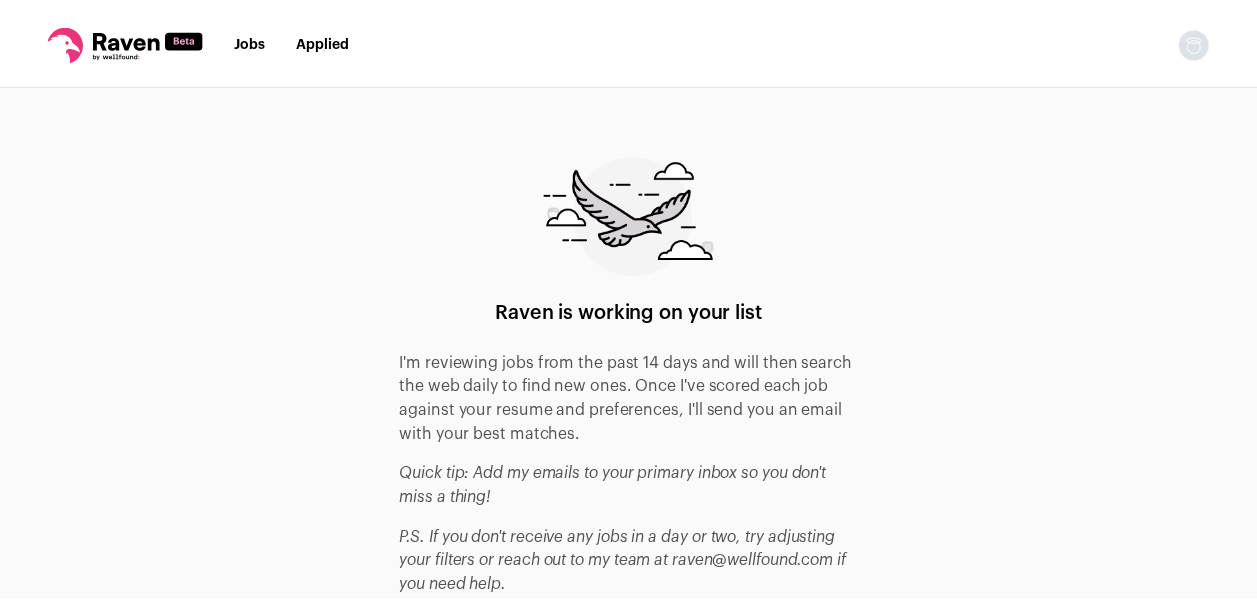 scroll, scrollTop: 0, scrollLeft: 0, axis: both 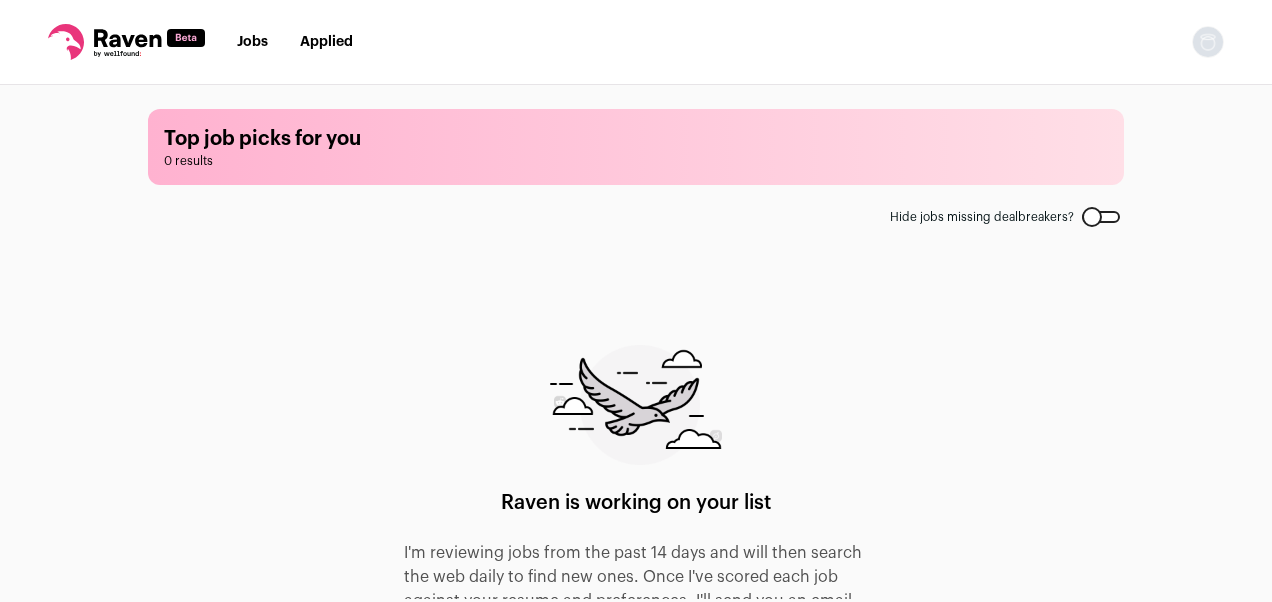 click at bounding box center [1208, 42] 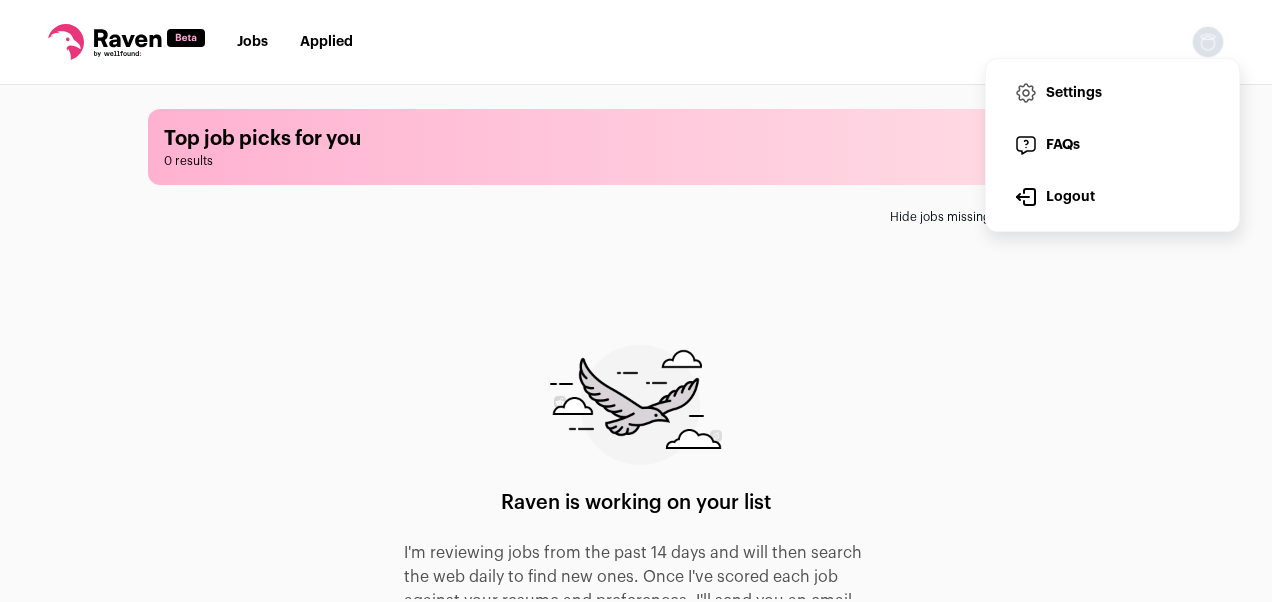 click on "Settings" at bounding box center (1112, 93) 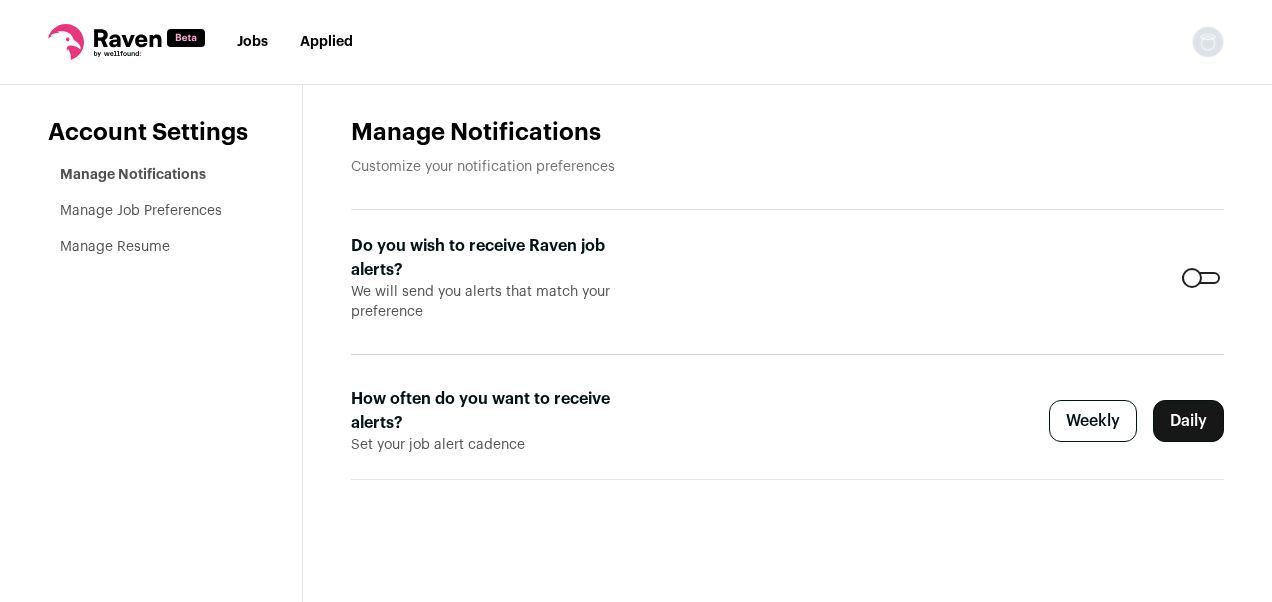 click on "Manage Job Preferences" at bounding box center [141, 211] 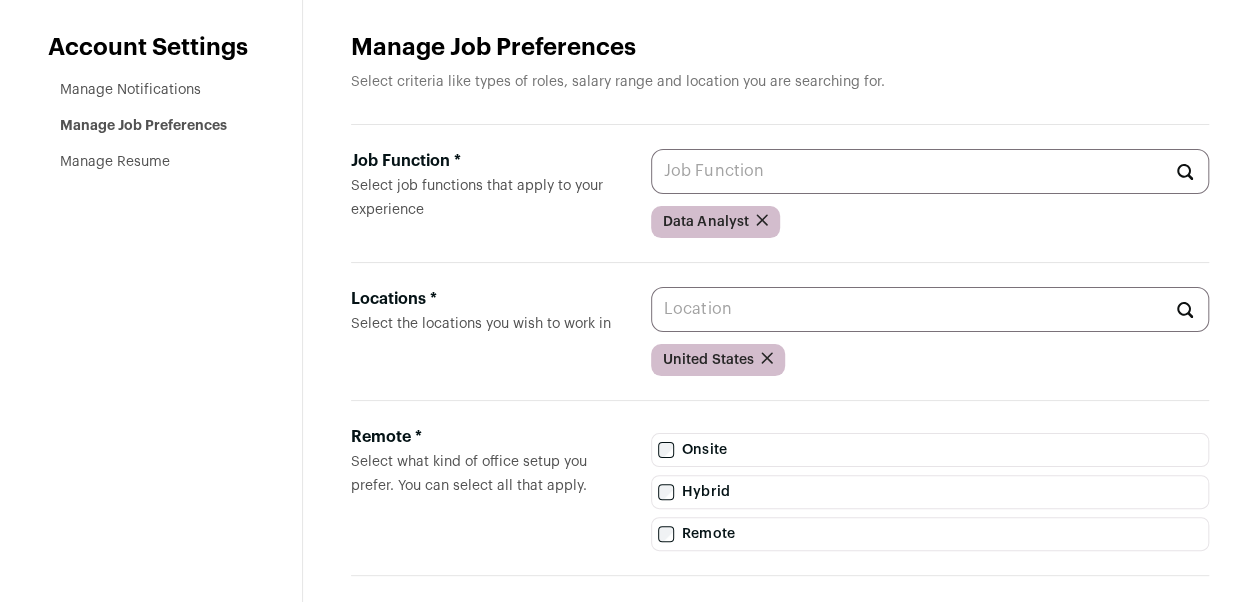 scroll, scrollTop: 79, scrollLeft: 0, axis: vertical 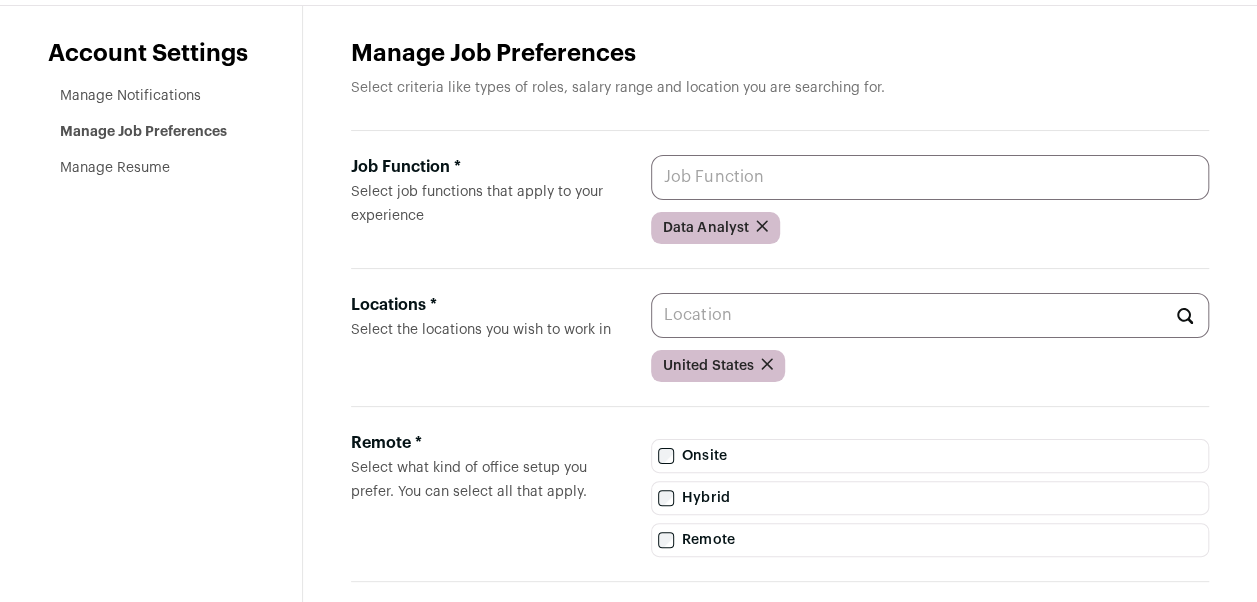 click on "Job Function *
Select job functions that apply to your experience" at bounding box center [930, 177] 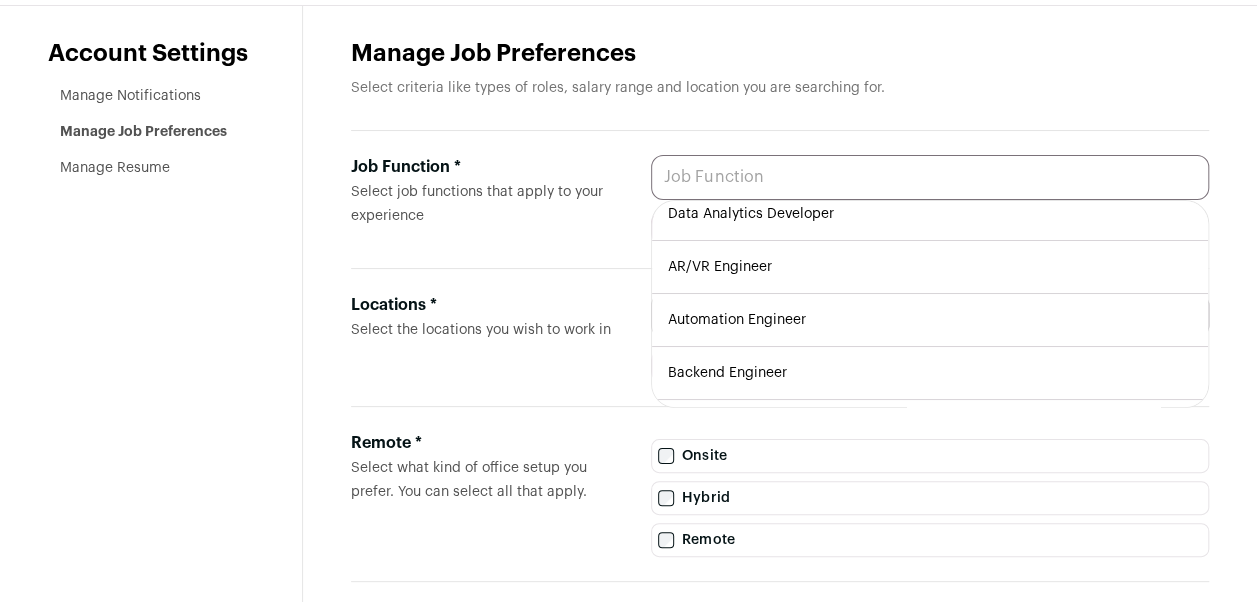scroll, scrollTop: 0, scrollLeft: 0, axis: both 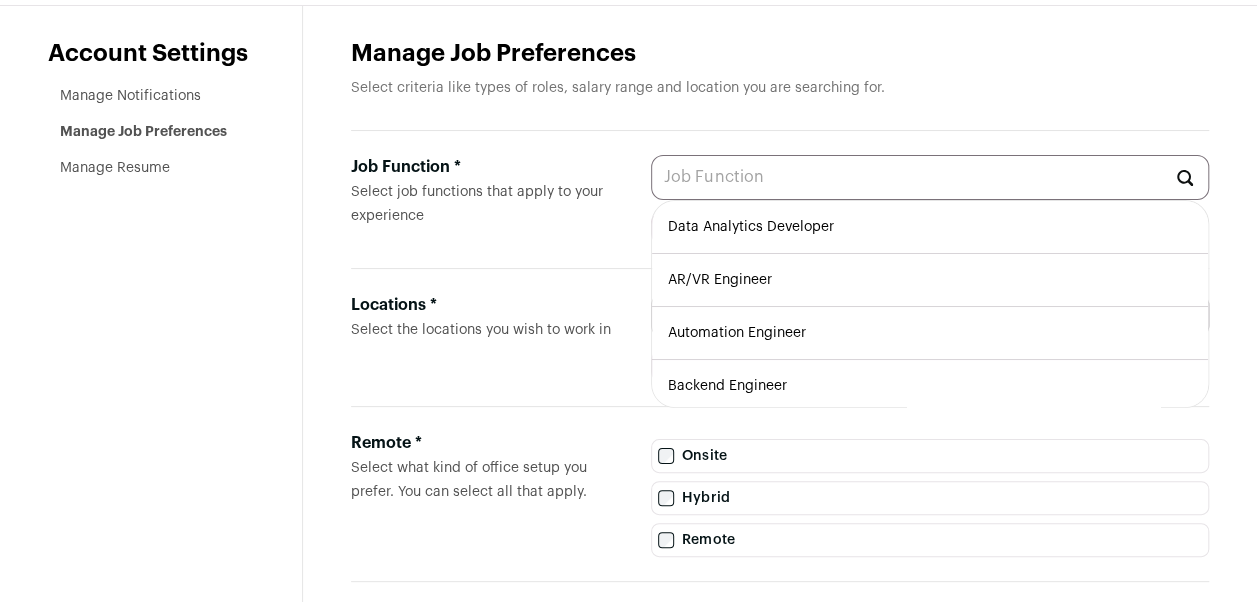 click on "Job Function *
Select job functions that apply to your experience
Data Analytics Developer
AR/VR Engineer
Automation Engineer
Backend Engineer
Blockchain Engineer
Build & Release Engineer
Cloud Engineer
DevOps Engineer
Full-Stack Engineer
Game Developer
Graphics Engineer
IoT Engineer
Linux Engineer
Platform Engineer
Research Engineer
Data Analyst" at bounding box center (780, 200) 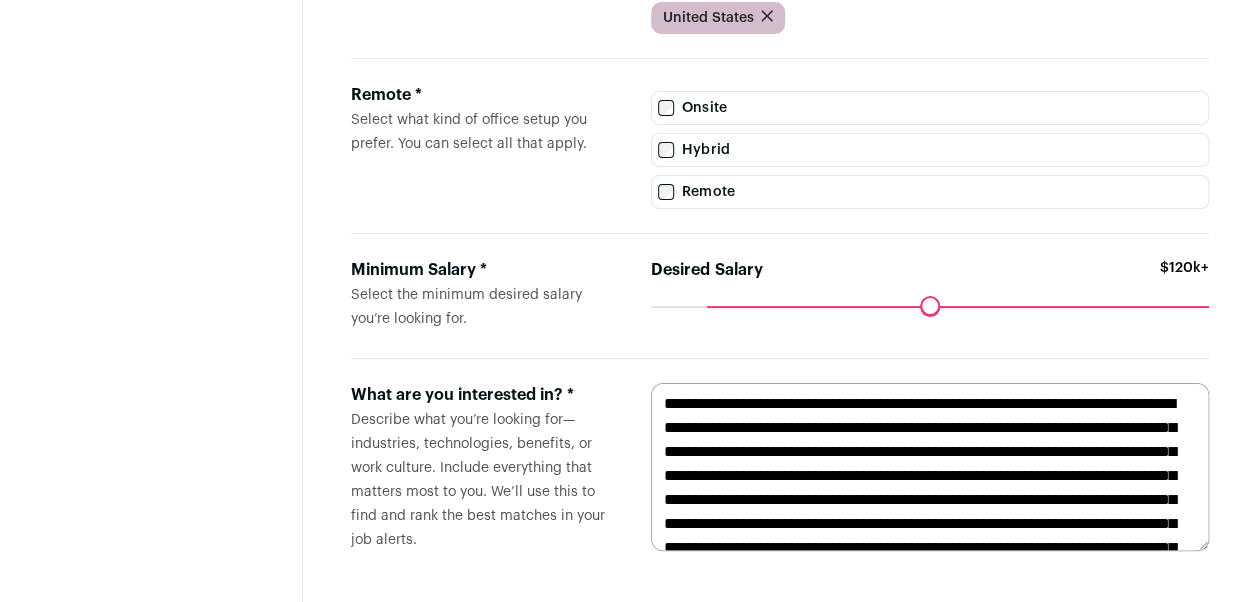scroll, scrollTop: 428, scrollLeft: 0, axis: vertical 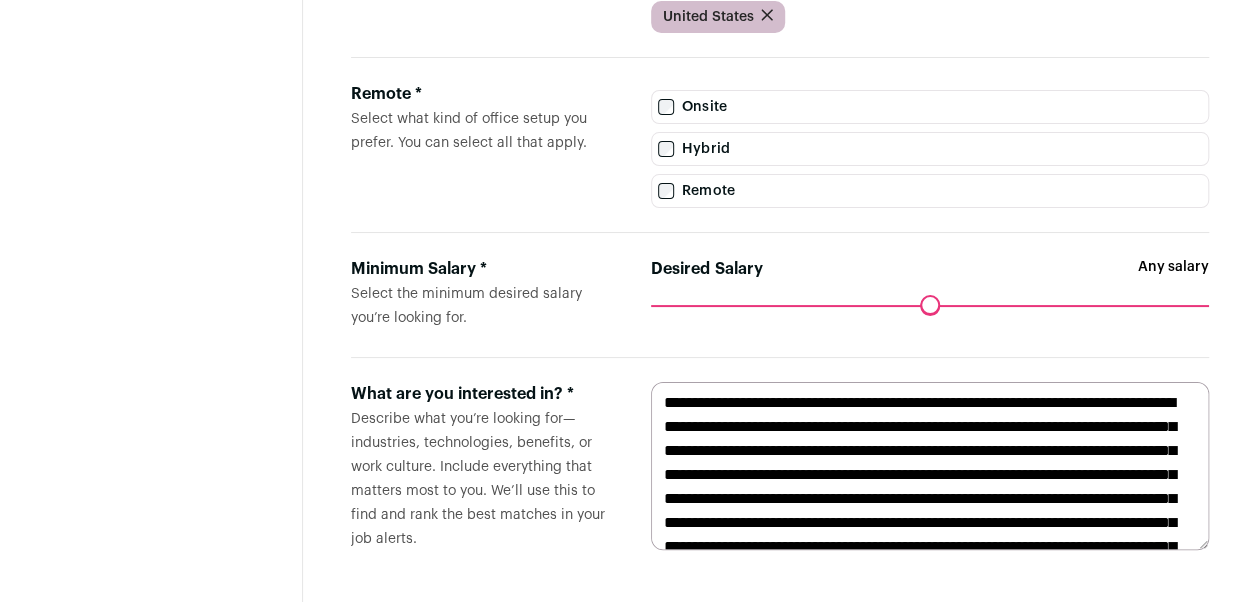 drag, startPoint x: 715, startPoint y: 298, endPoint x: 606, endPoint y: 298, distance: 109 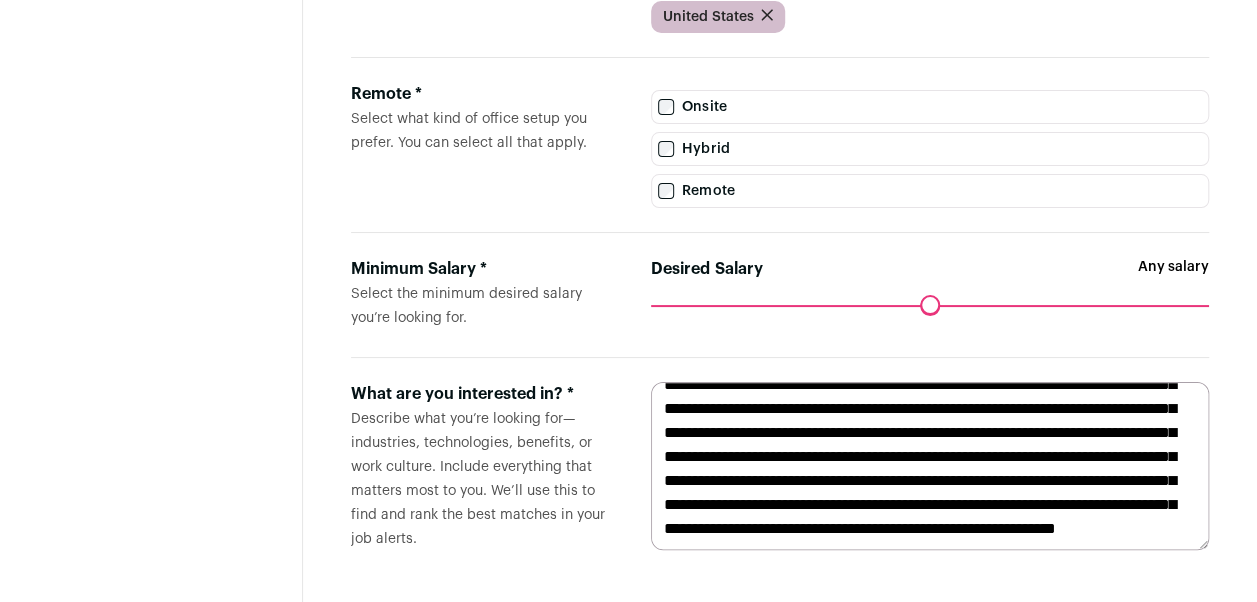 scroll, scrollTop: 86, scrollLeft: 0, axis: vertical 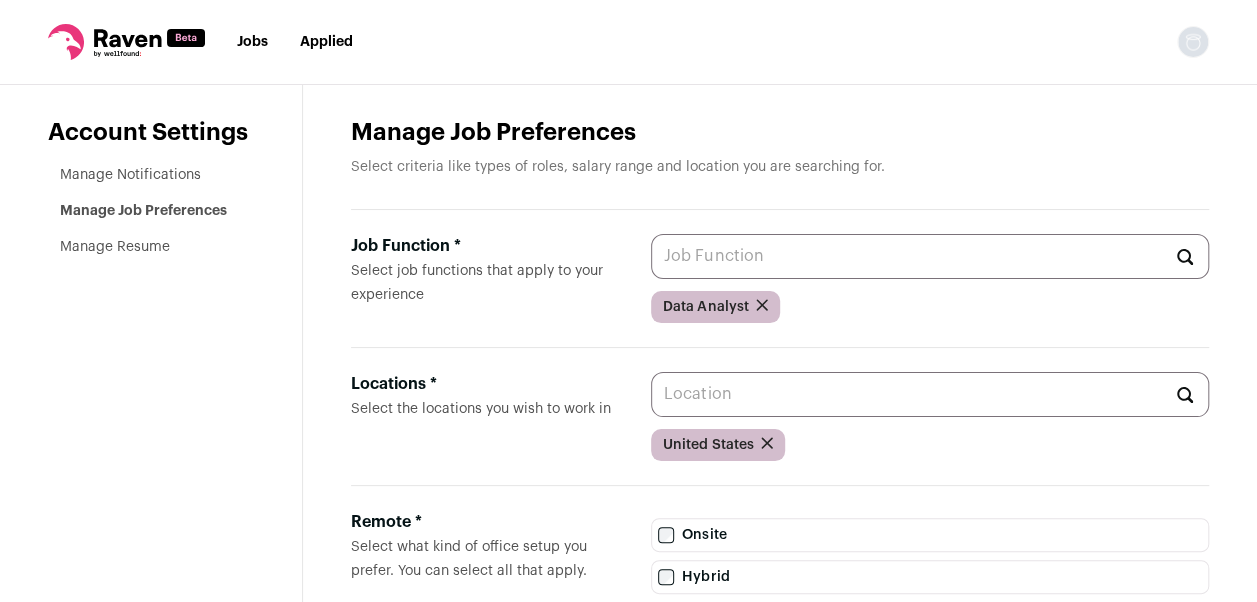 click on "Jobs" at bounding box center (252, 42) 